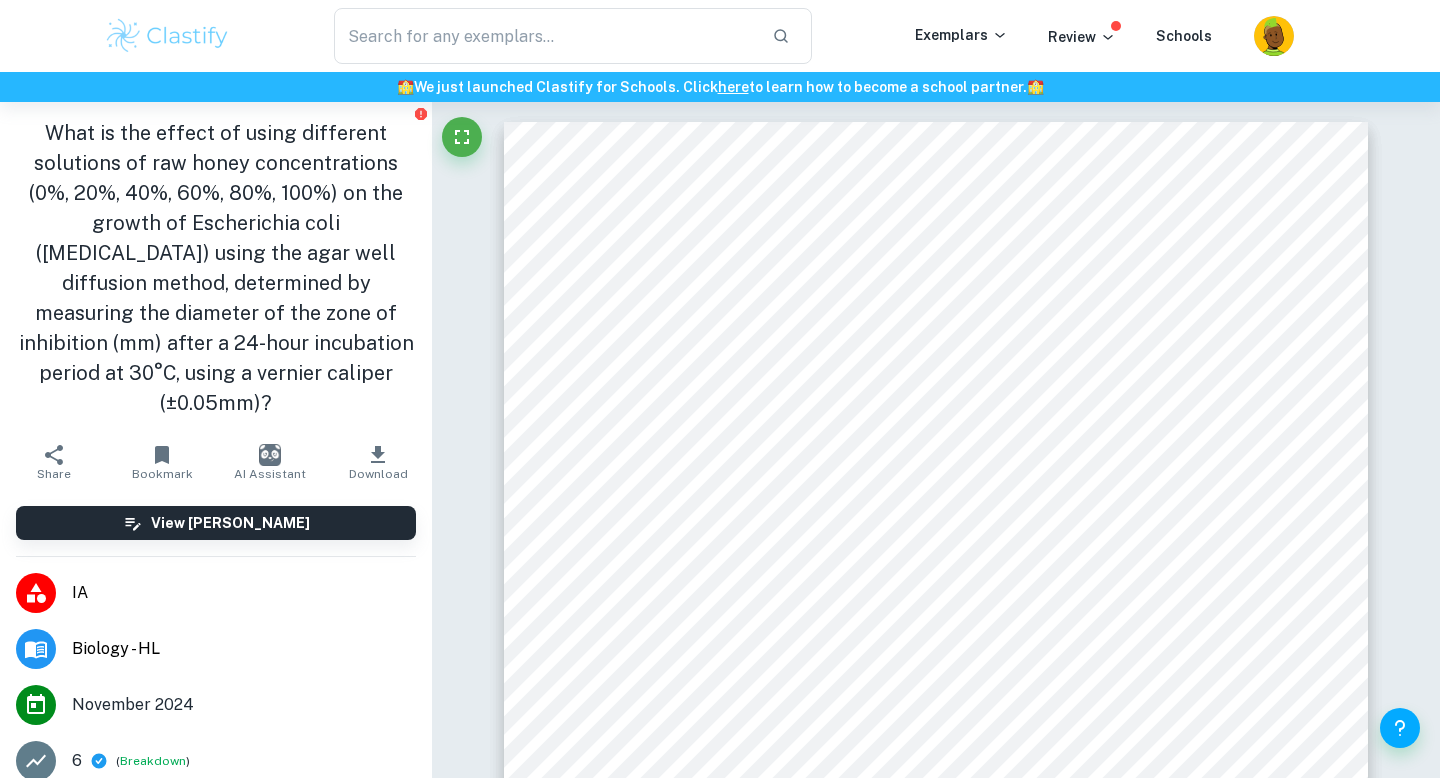 scroll, scrollTop: 35, scrollLeft: 0, axis: vertical 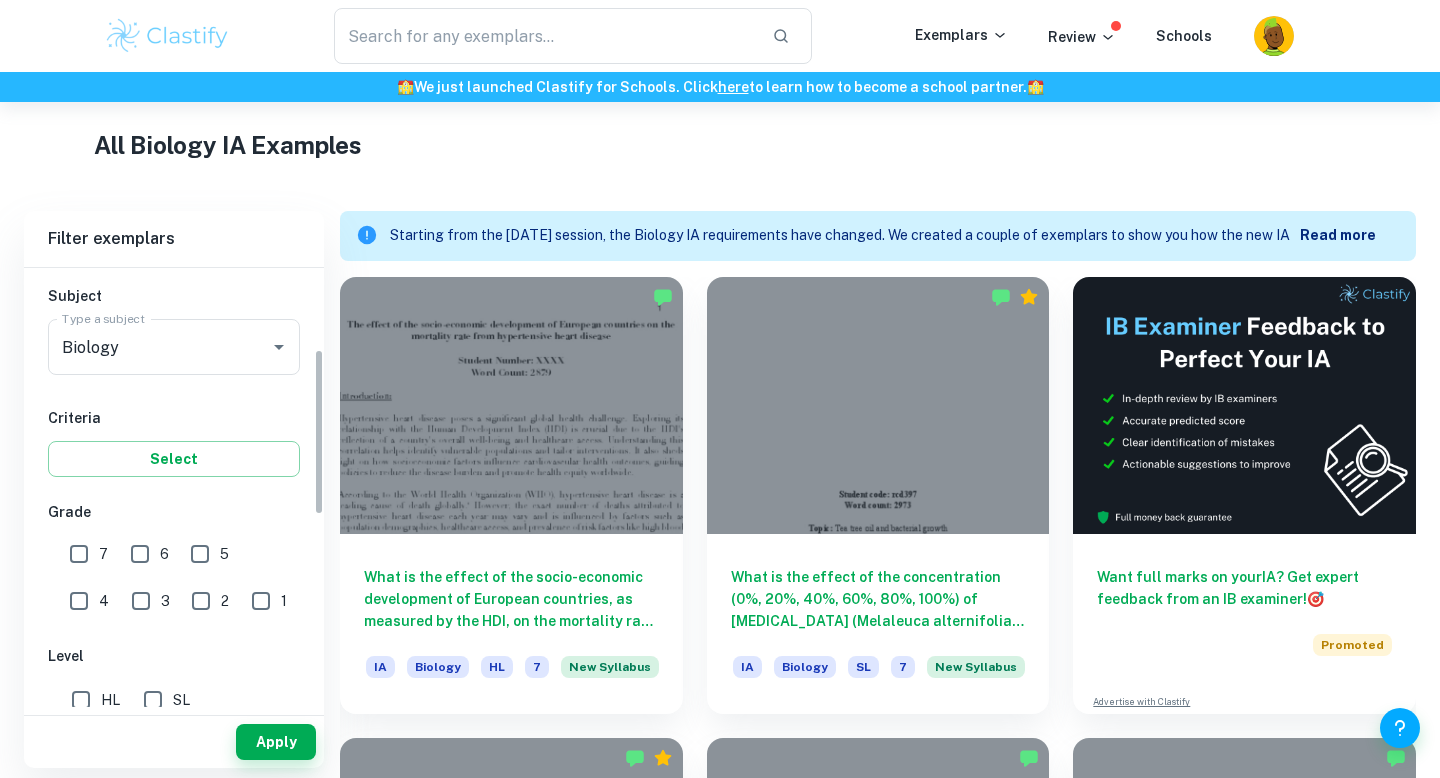 click on "7" at bounding box center (79, 554) 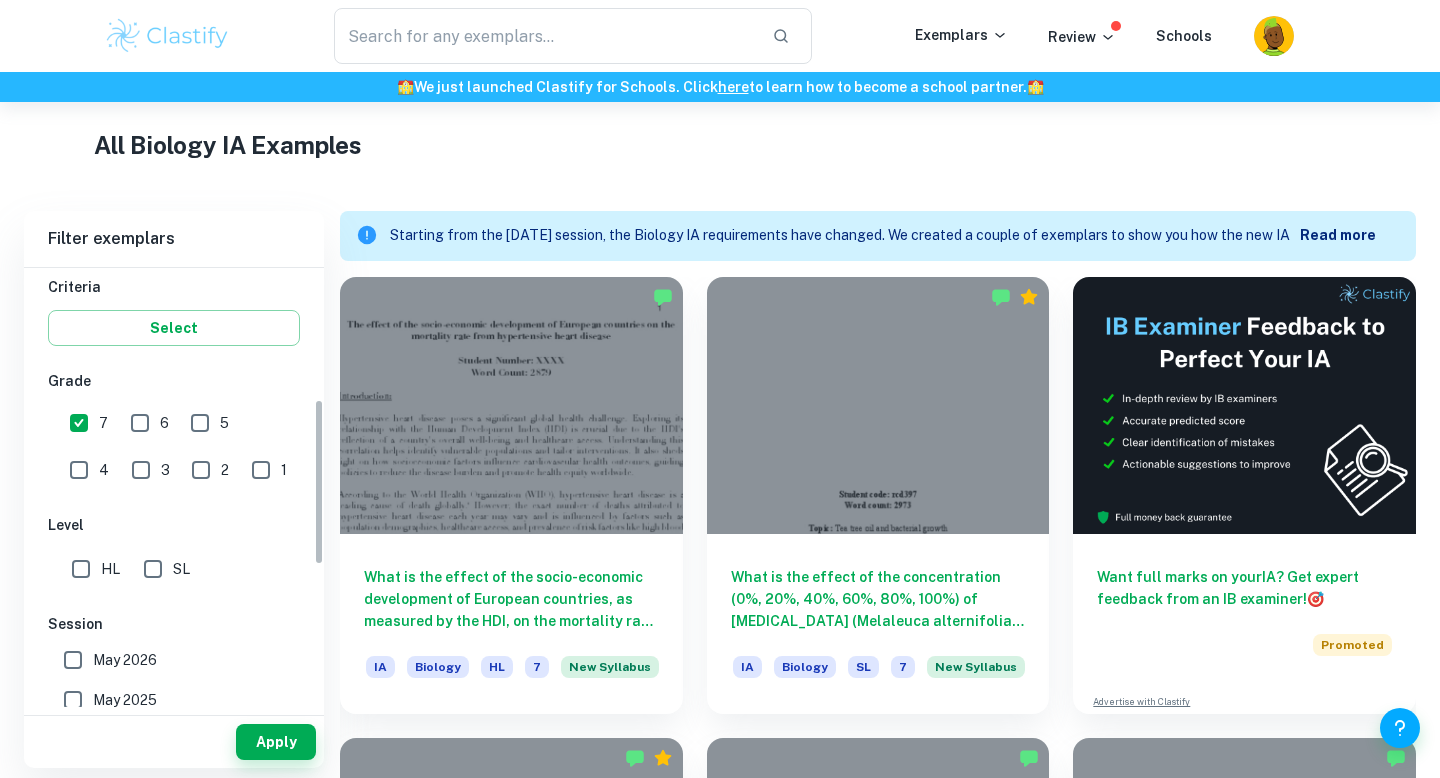 scroll, scrollTop: 345, scrollLeft: 0, axis: vertical 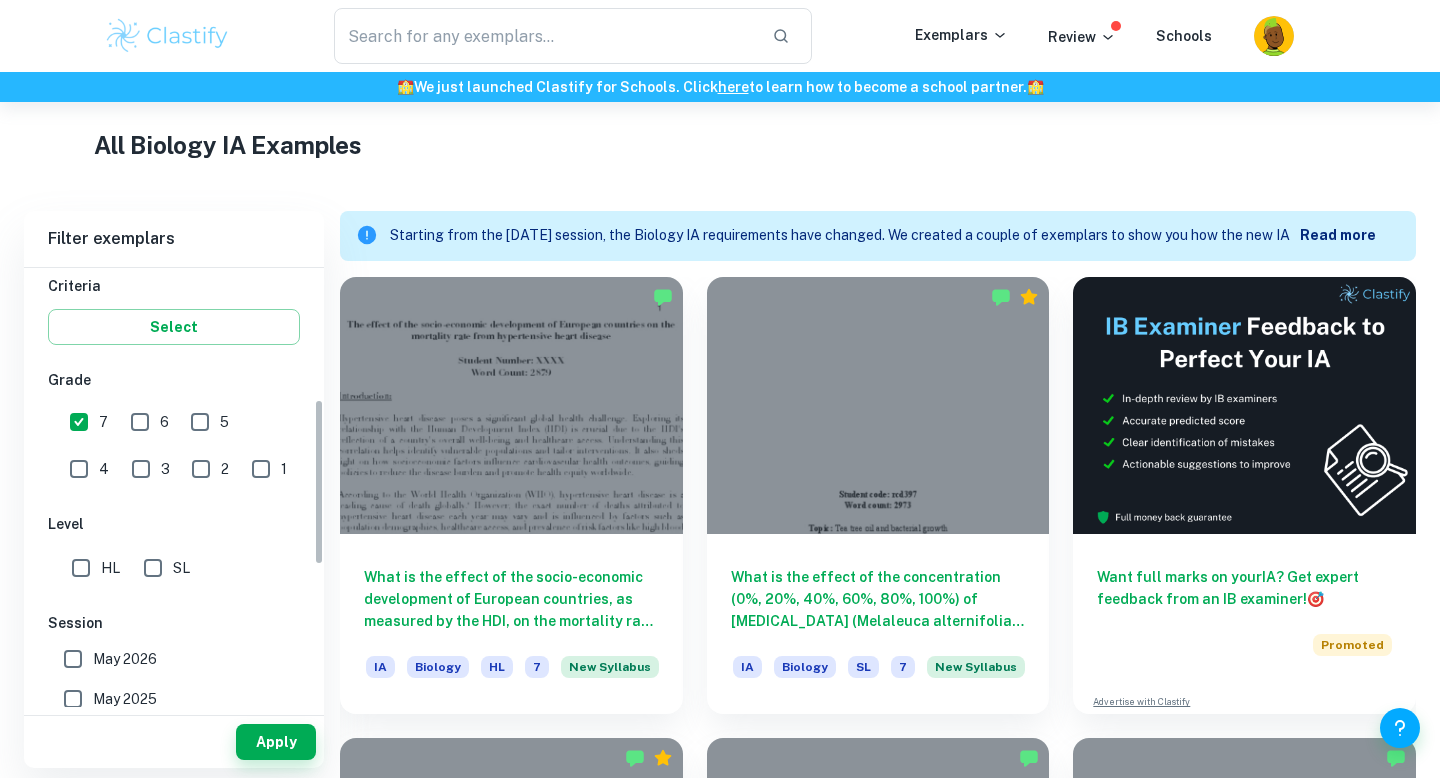 click on "IB College Category IA EE TOK Notes Subject Type a subject Biology Type a subject Criteria Select Grade 7 6 5 4 3 2 1 Level HL SL Session May 2026 May 2025 November 2024 May 2024 November 2023 May 2023 November 2022 May 2022 November 2021 May 2021 Other" at bounding box center (174, 501) 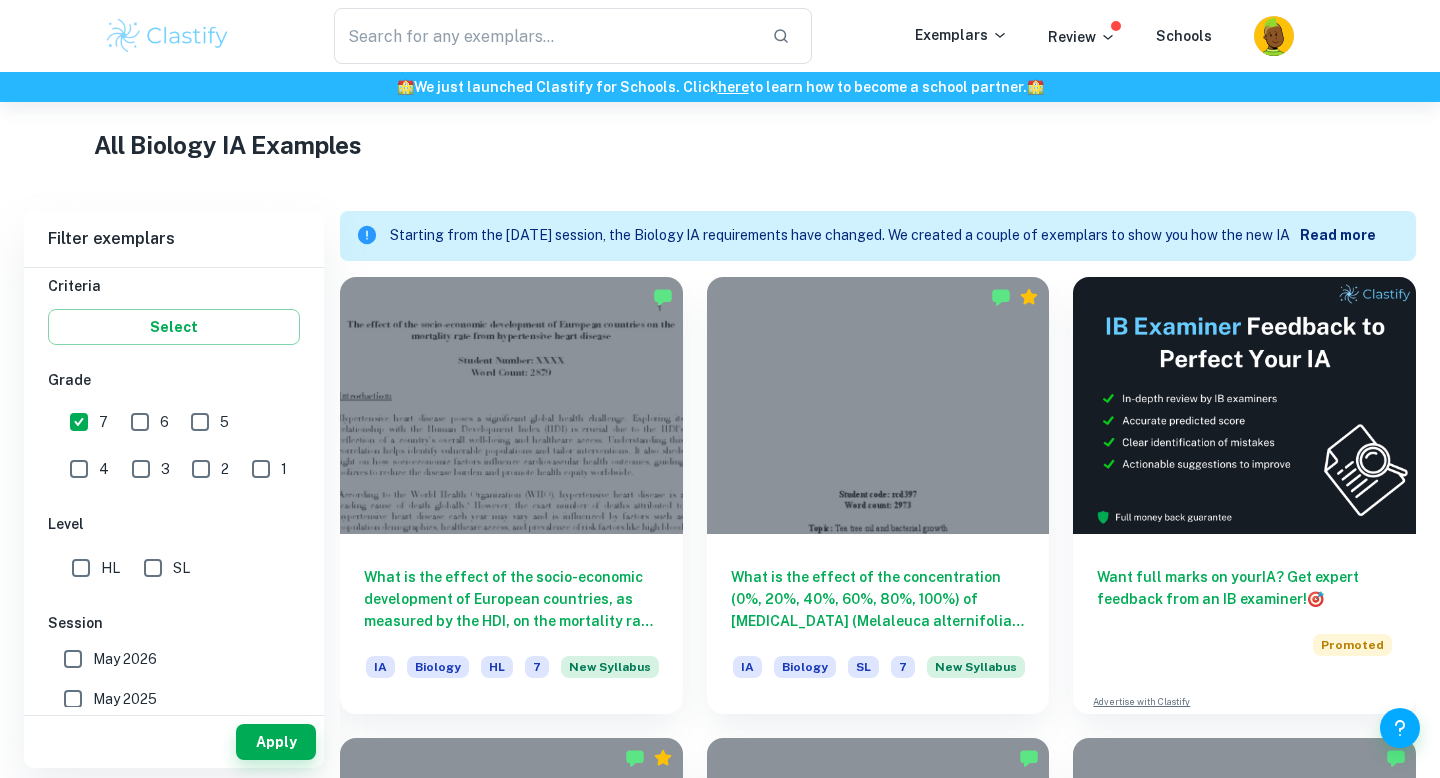 click on "HL" at bounding box center (81, 568) 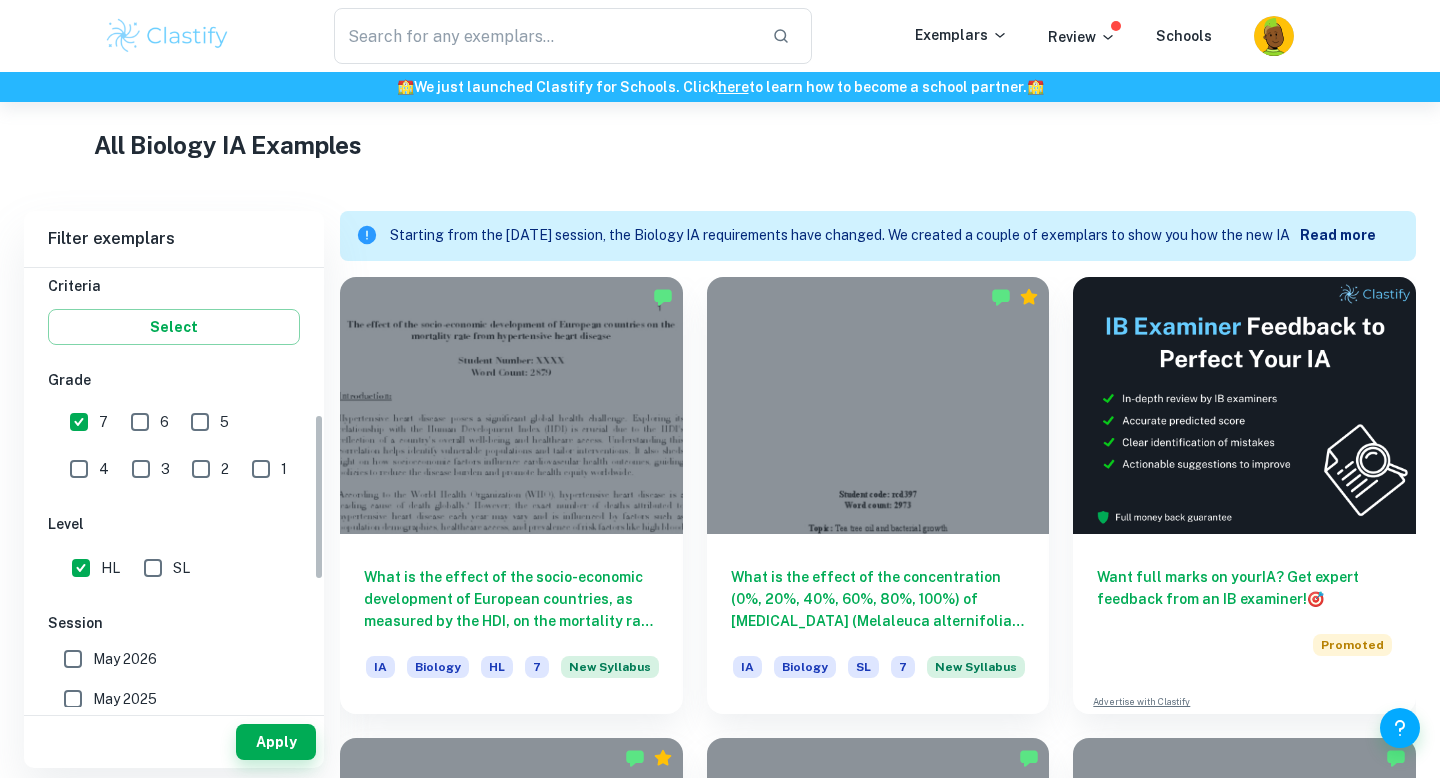 scroll, scrollTop: 437, scrollLeft: 0, axis: vertical 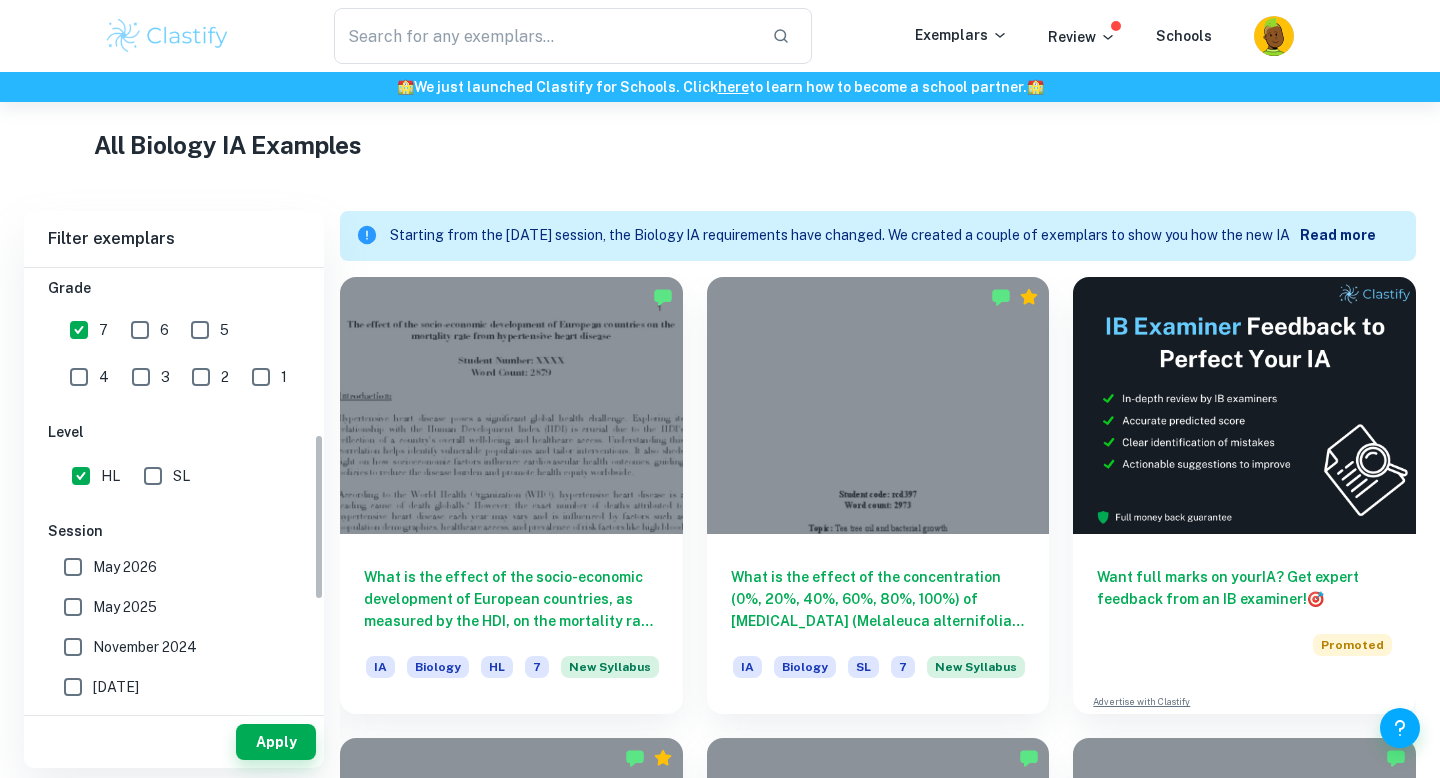 click on "May 2025" at bounding box center [73, 607] 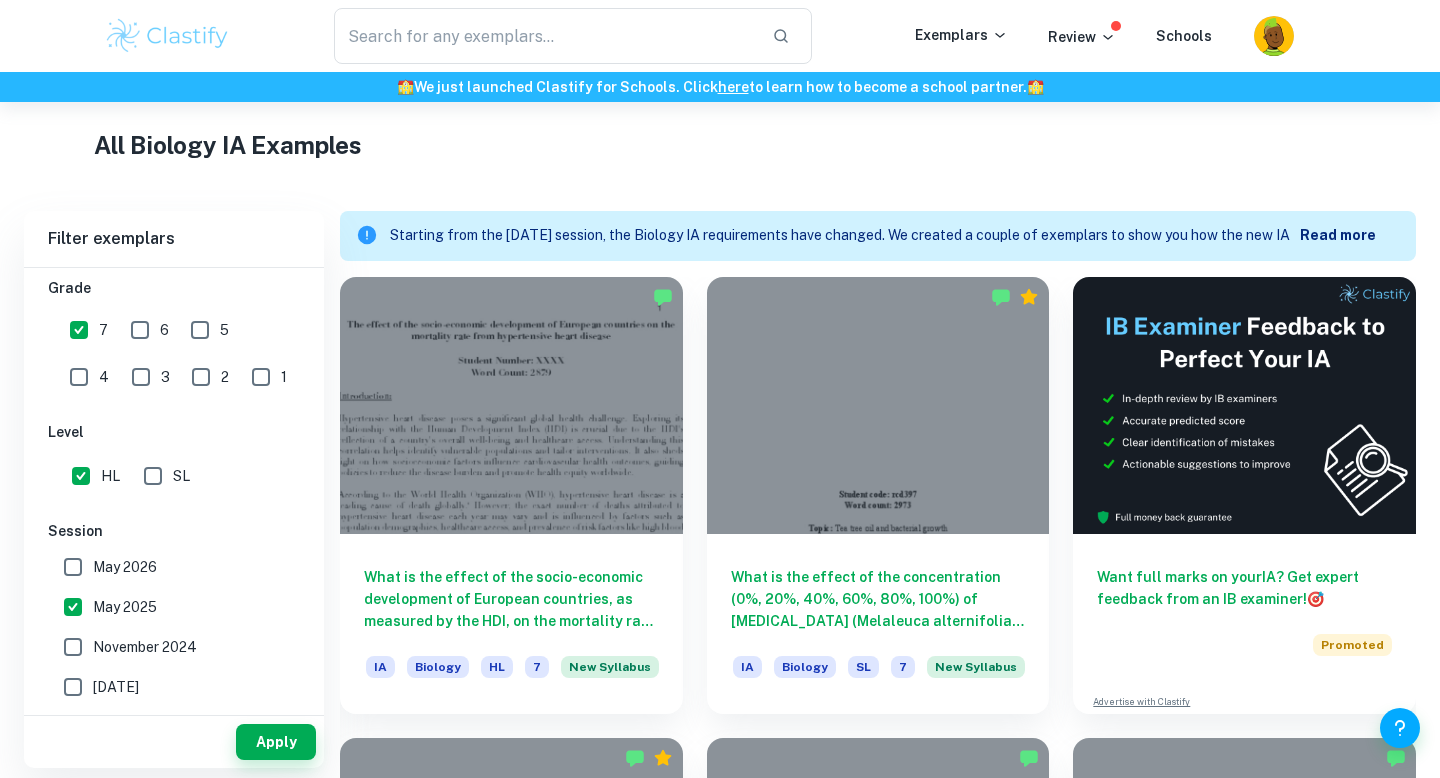 click on "May 2026" at bounding box center (73, 567) 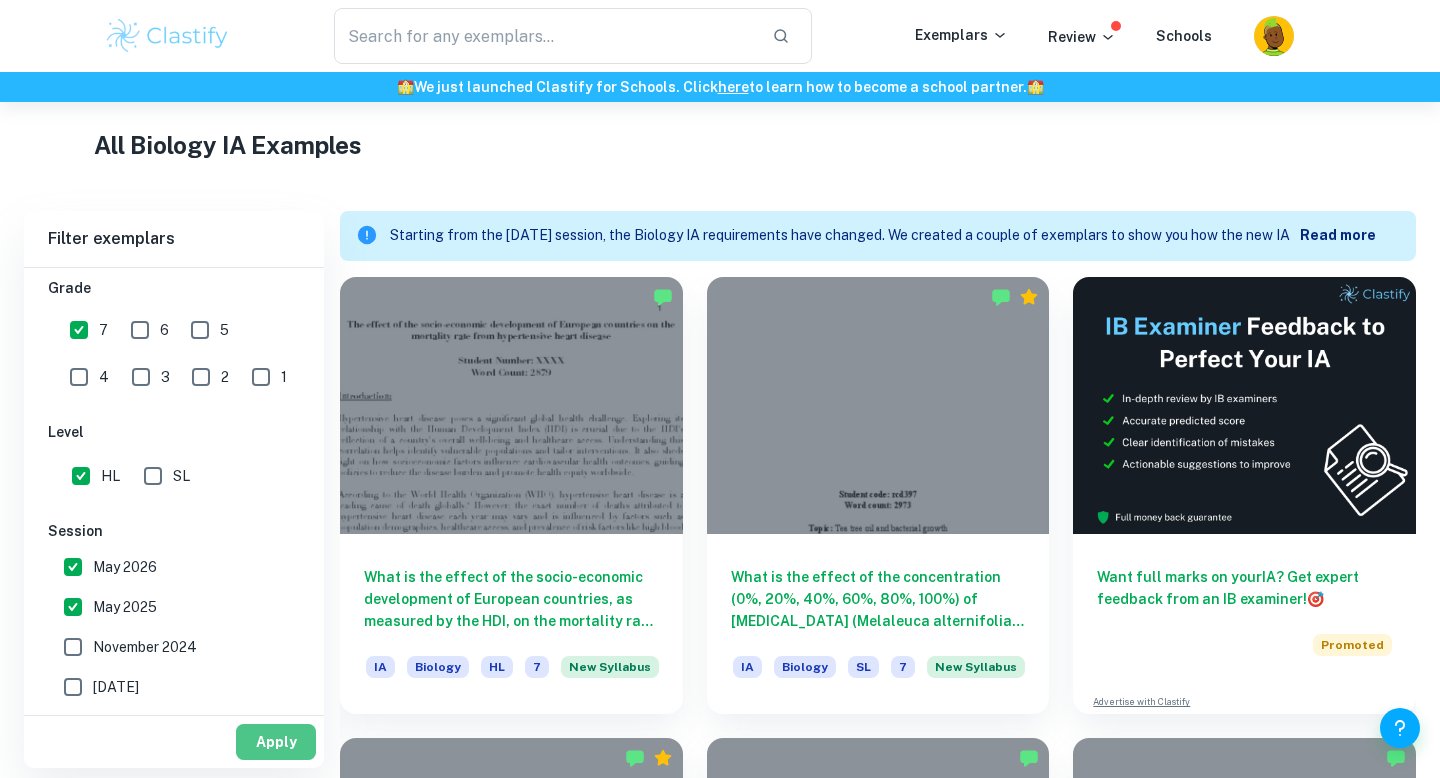 click on "Apply" at bounding box center [276, 742] 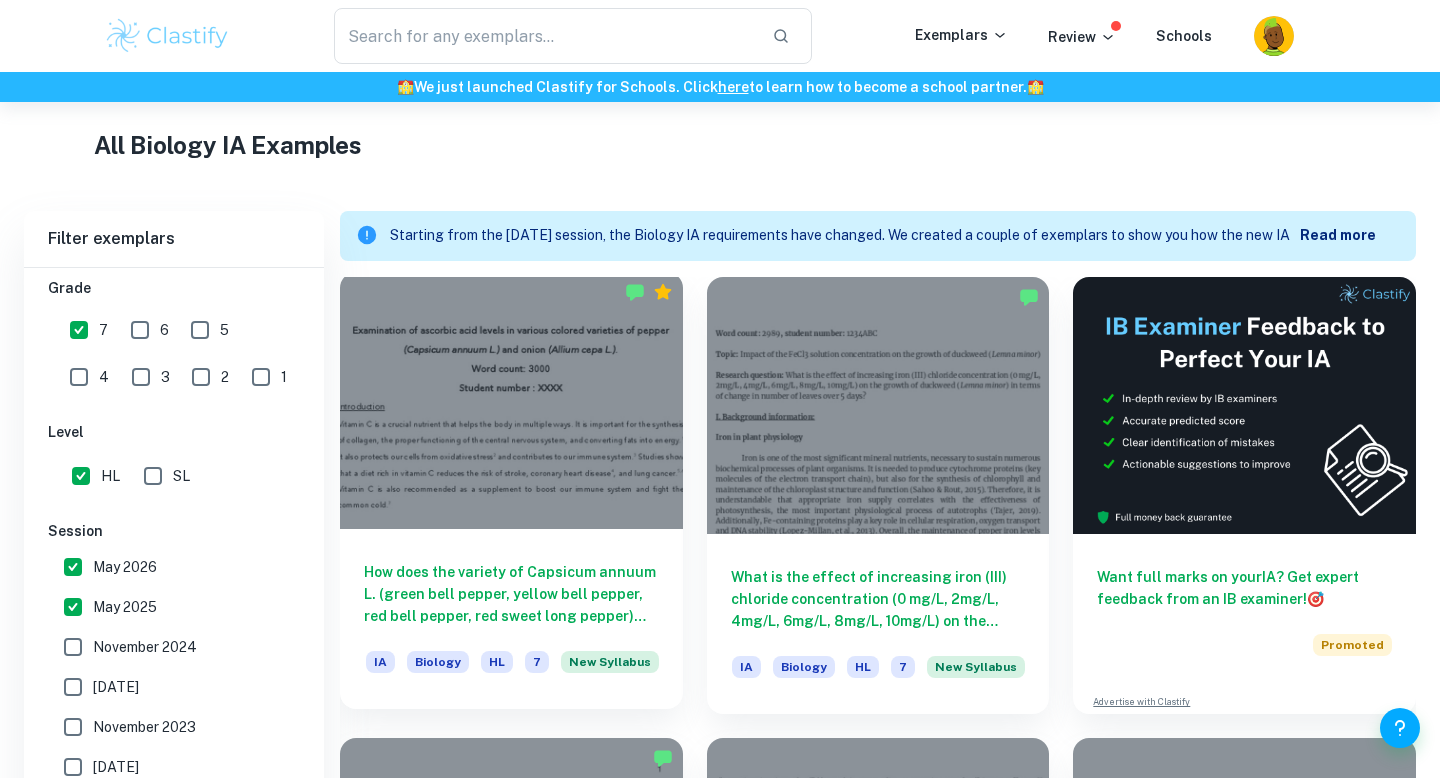 scroll, scrollTop: 860, scrollLeft: 0, axis: vertical 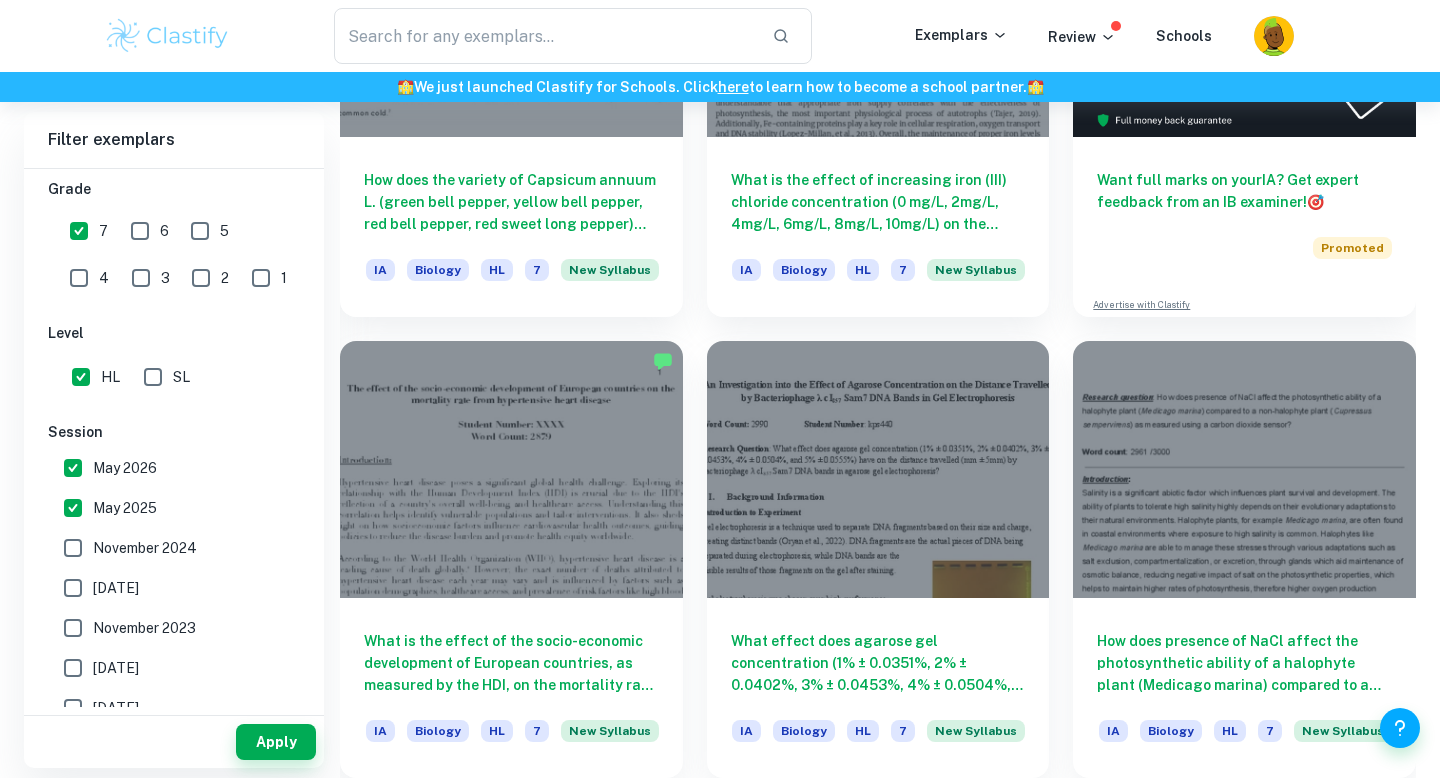 click on "May 2025" at bounding box center [73, 508] 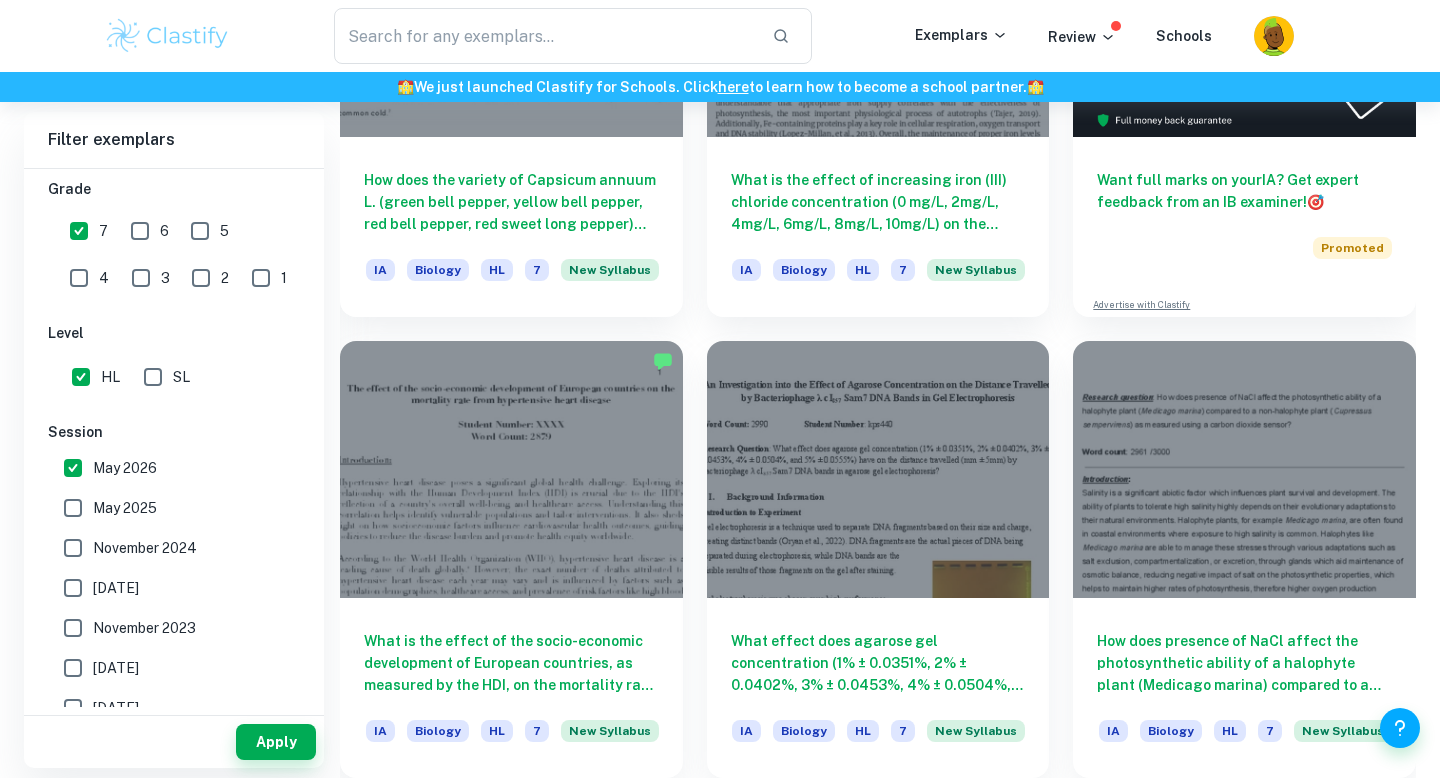 click on "May 2026" at bounding box center [73, 468] 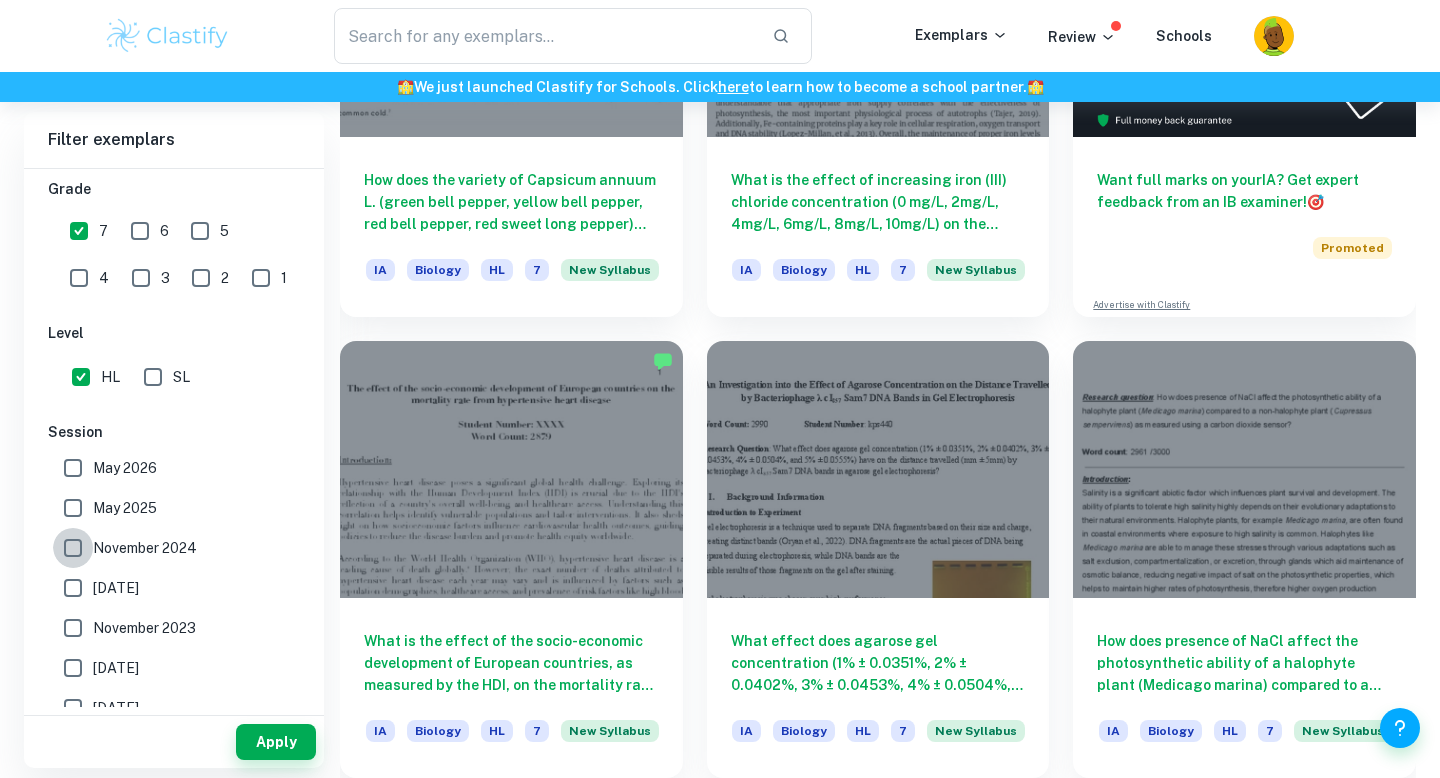 click on "November 2024" at bounding box center [73, 548] 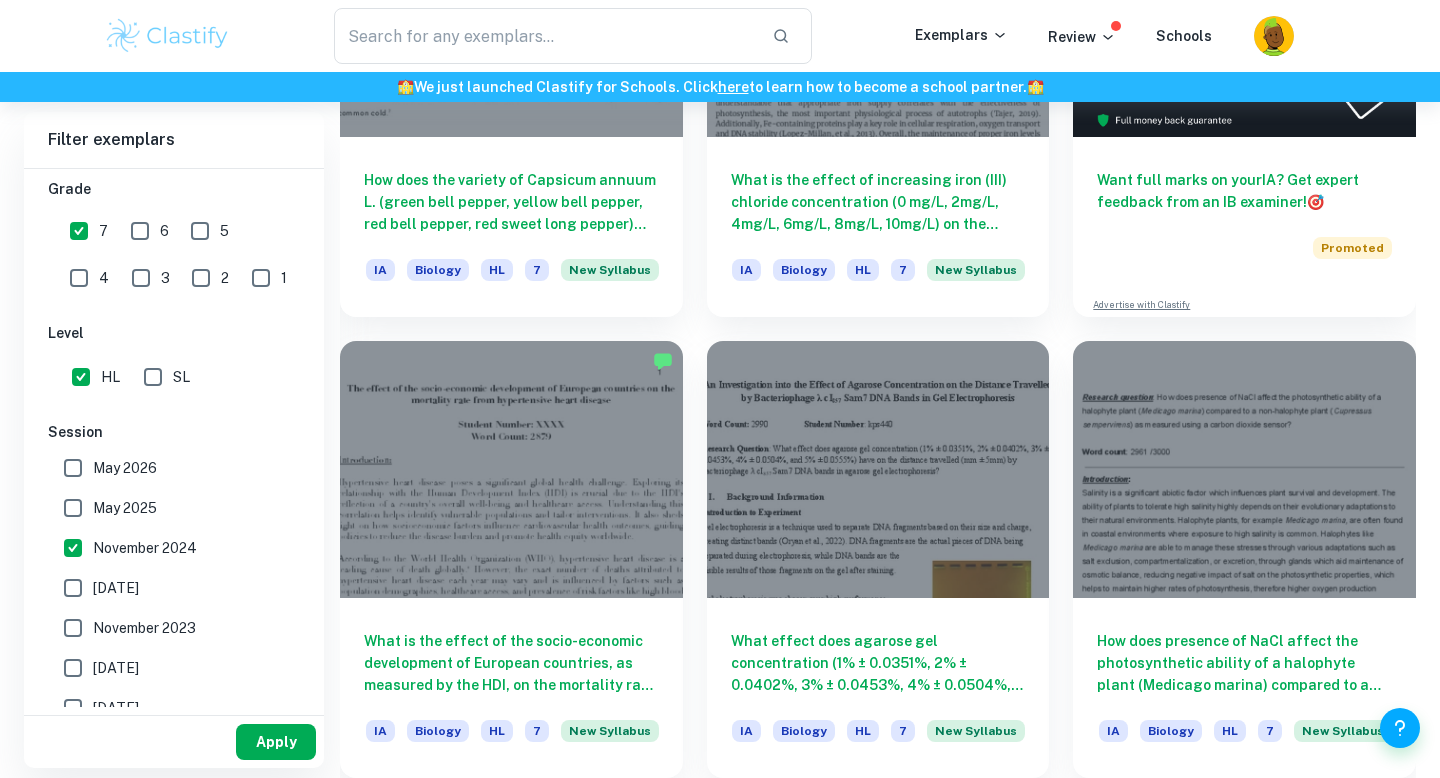 click on "Apply" at bounding box center [276, 742] 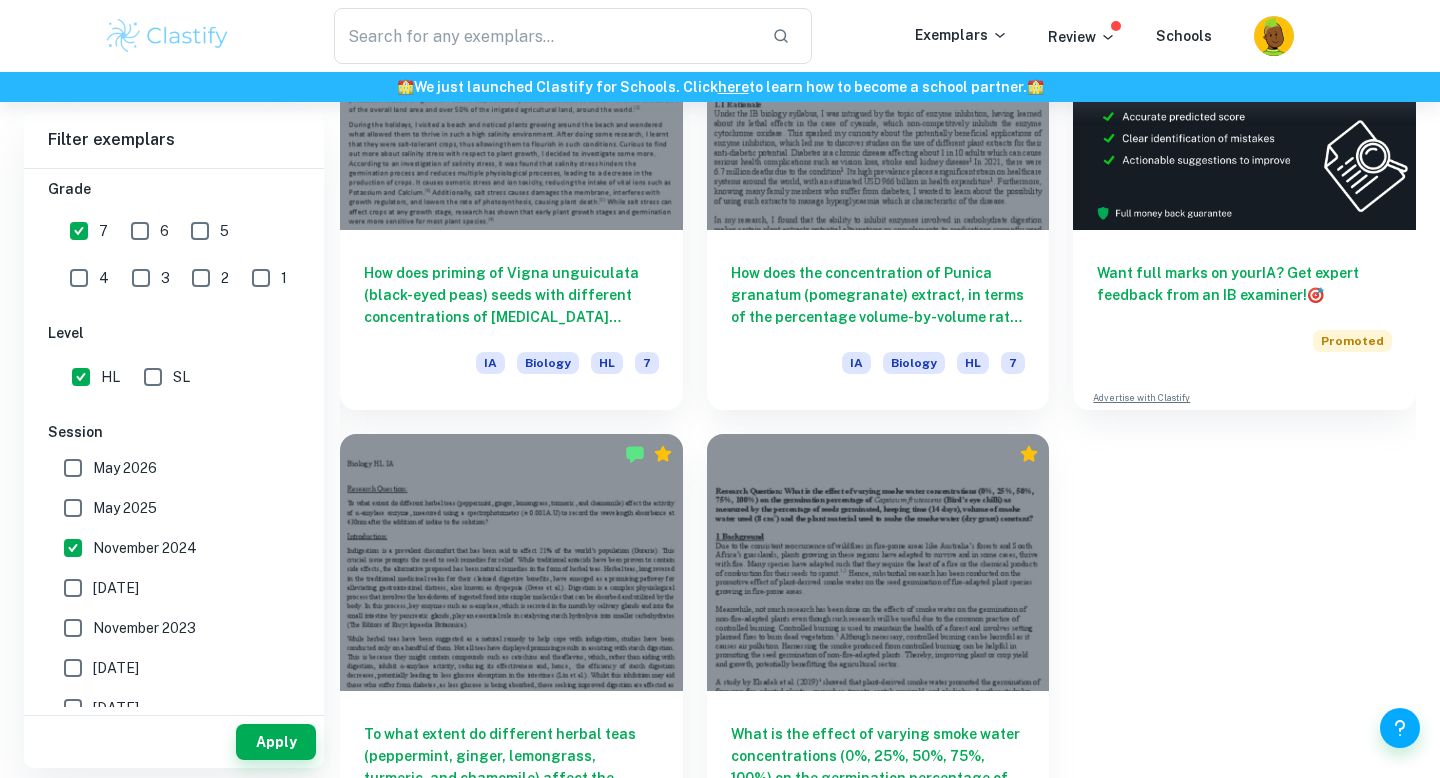 scroll, scrollTop: 774, scrollLeft: 0, axis: vertical 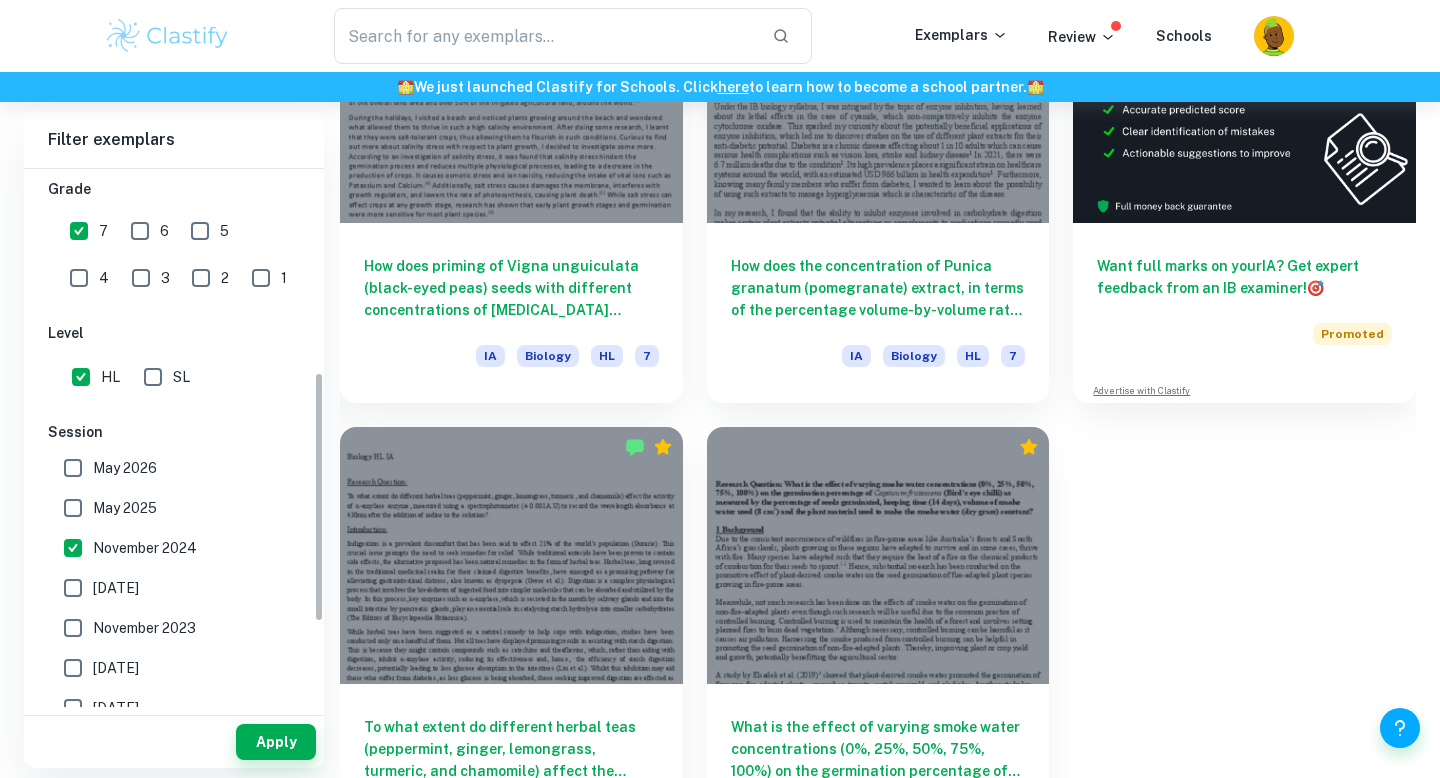 click on "November 2024" at bounding box center (145, 548) 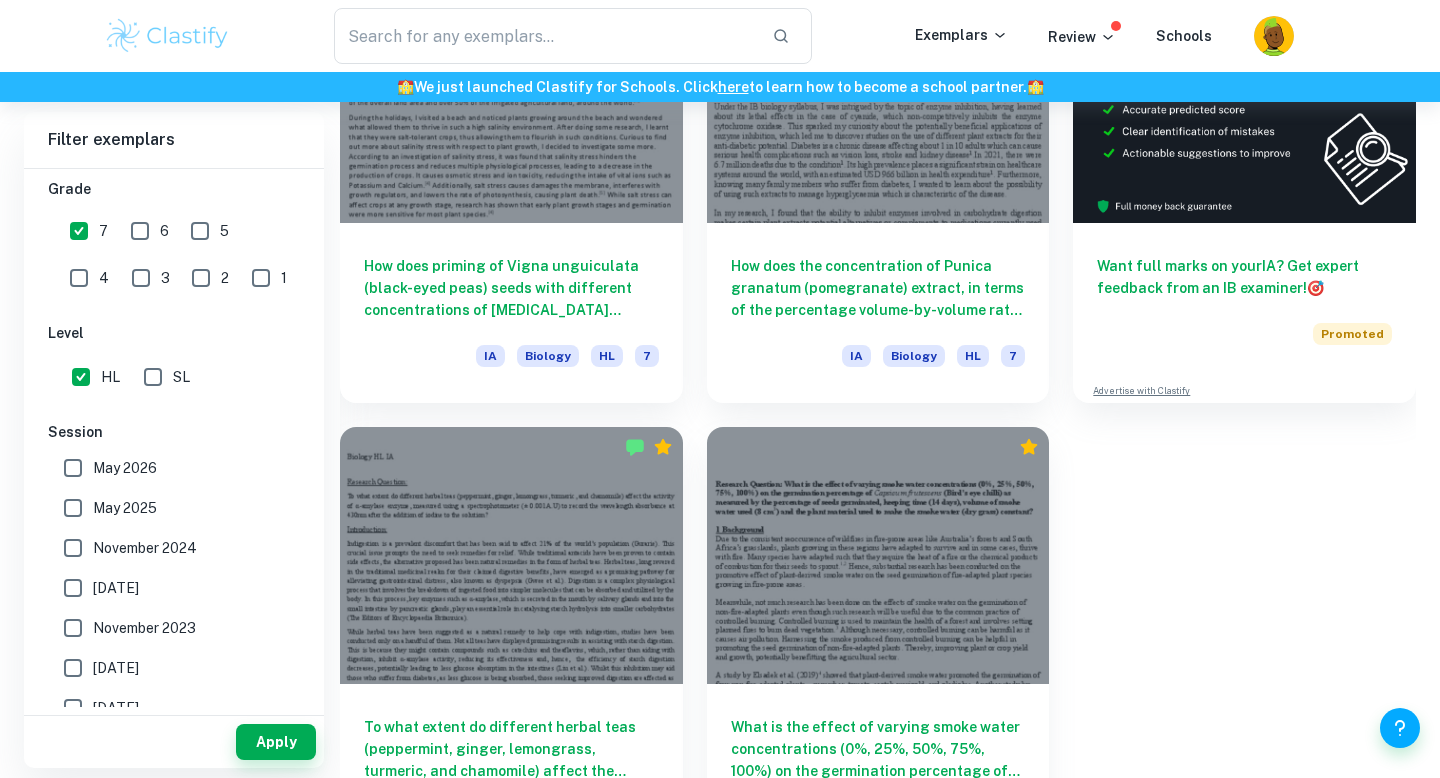 click on "May 2025" at bounding box center (73, 508) 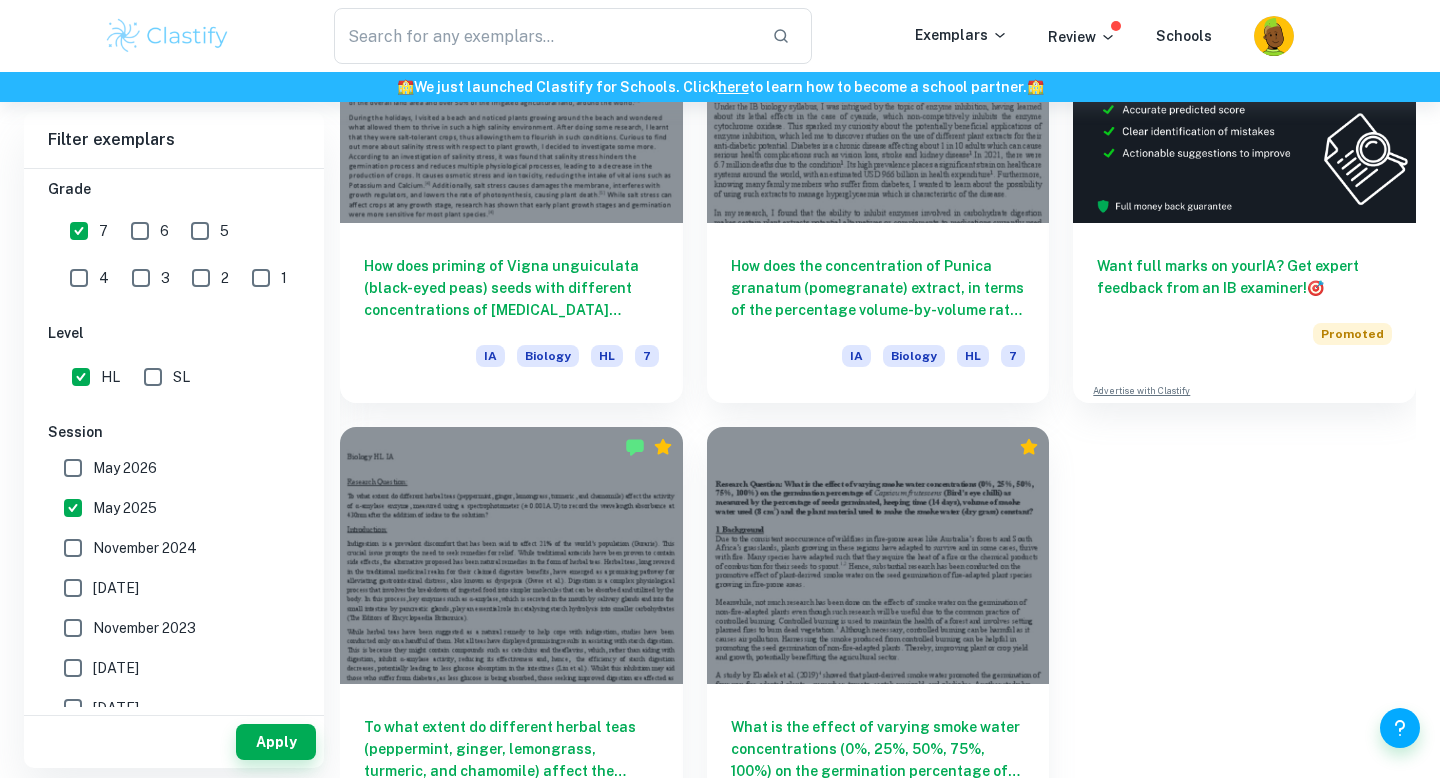 click on "May 2026" at bounding box center [73, 468] 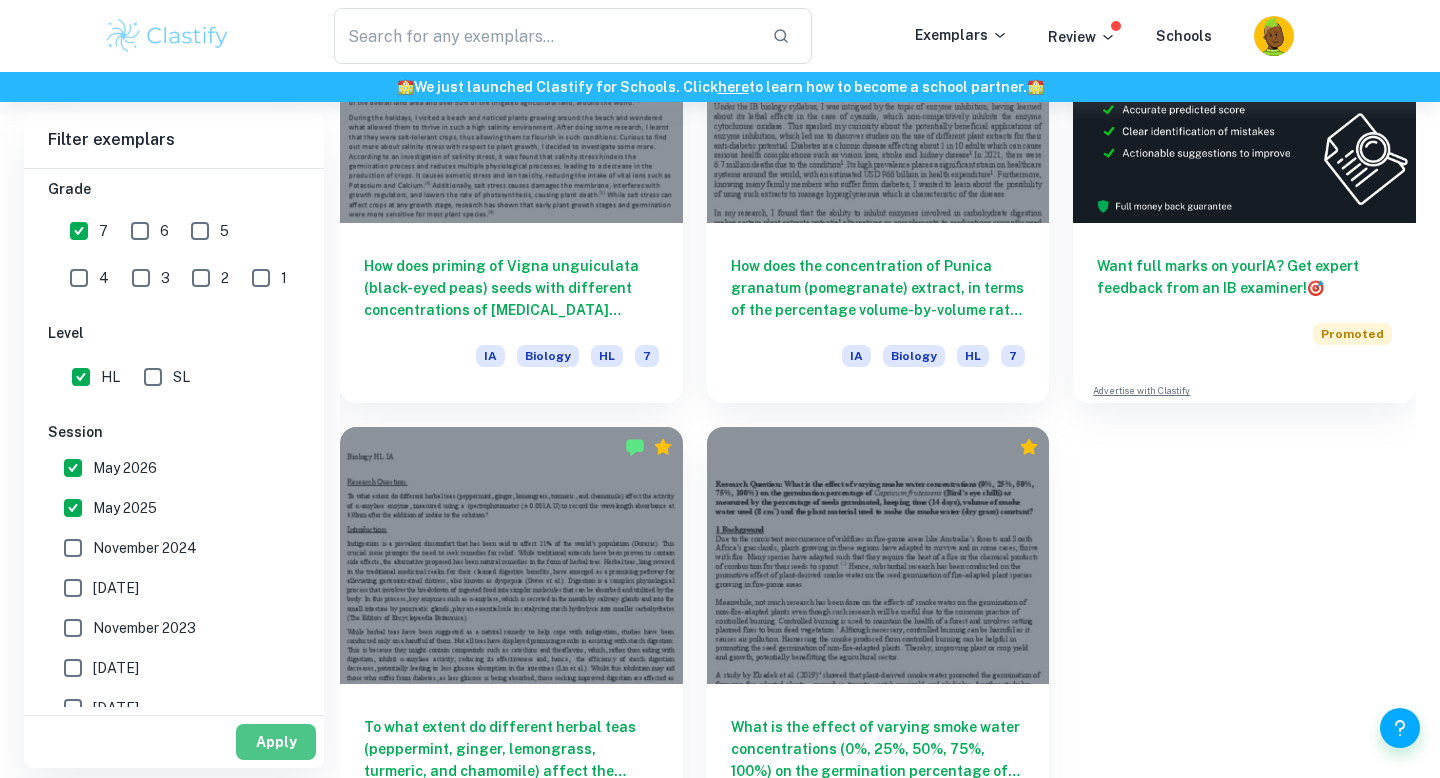click on "Apply" at bounding box center (276, 742) 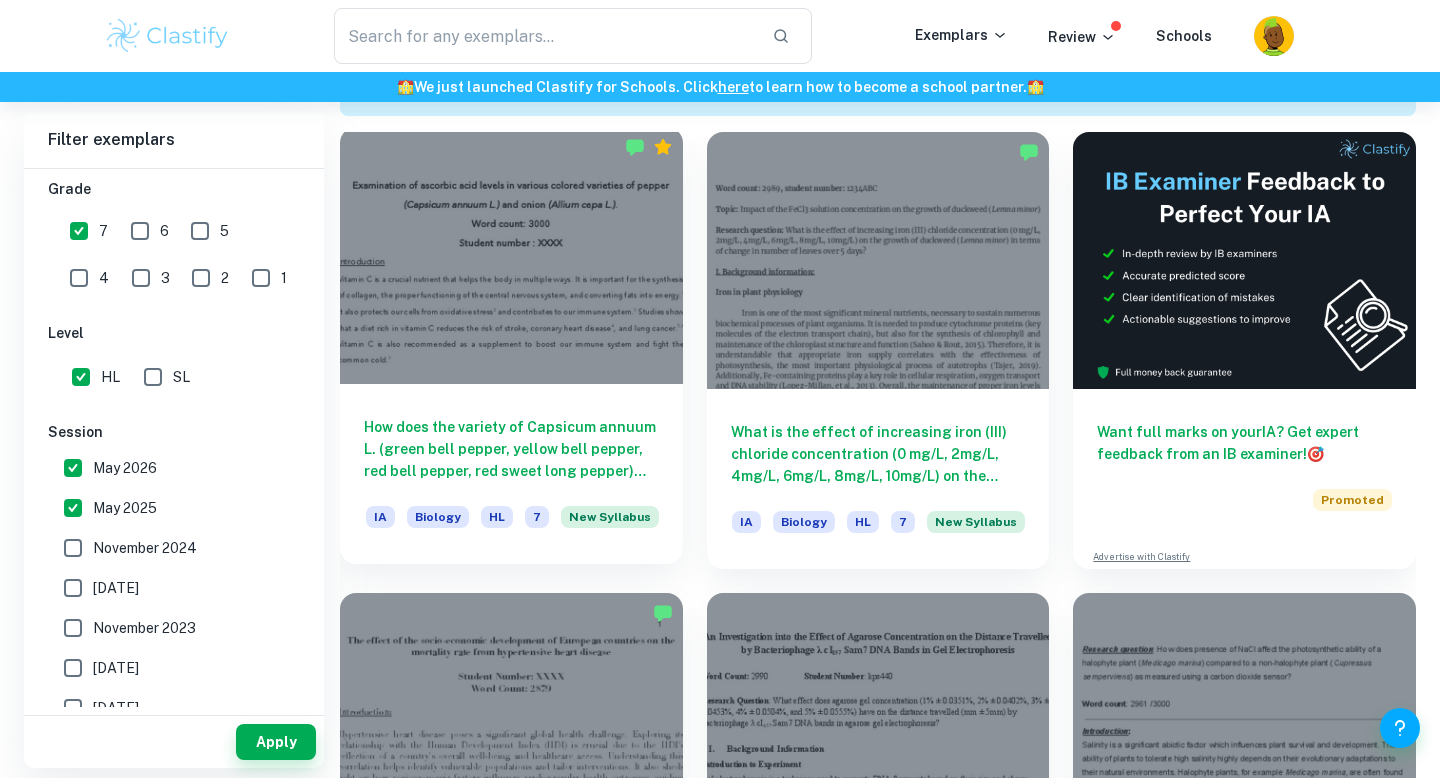 scroll, scrollTop: 607, scrollLeft: 0, axis: vertical 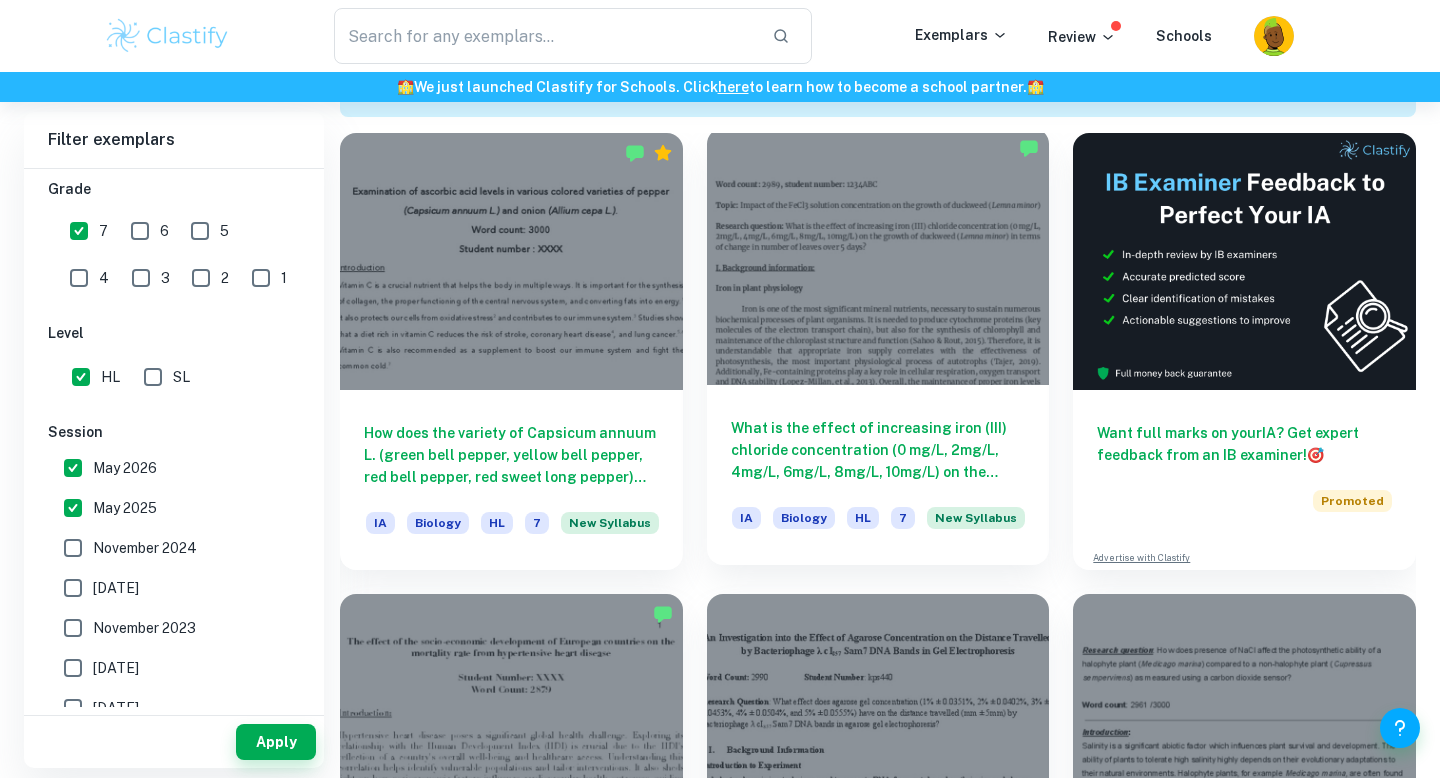 click at bounding box center (878, 256) 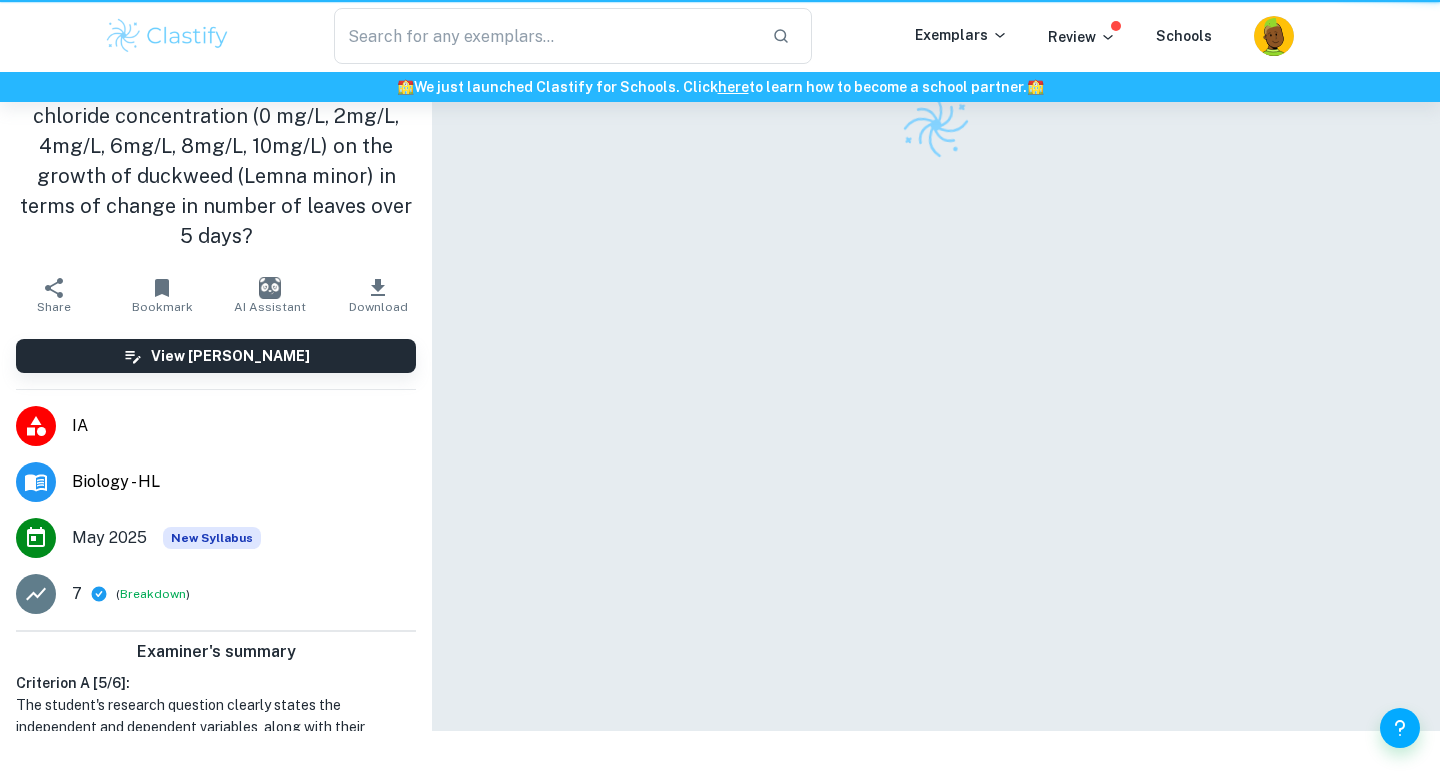 scroll, scrollTop: 0, scrollLeft: 0, axis: both 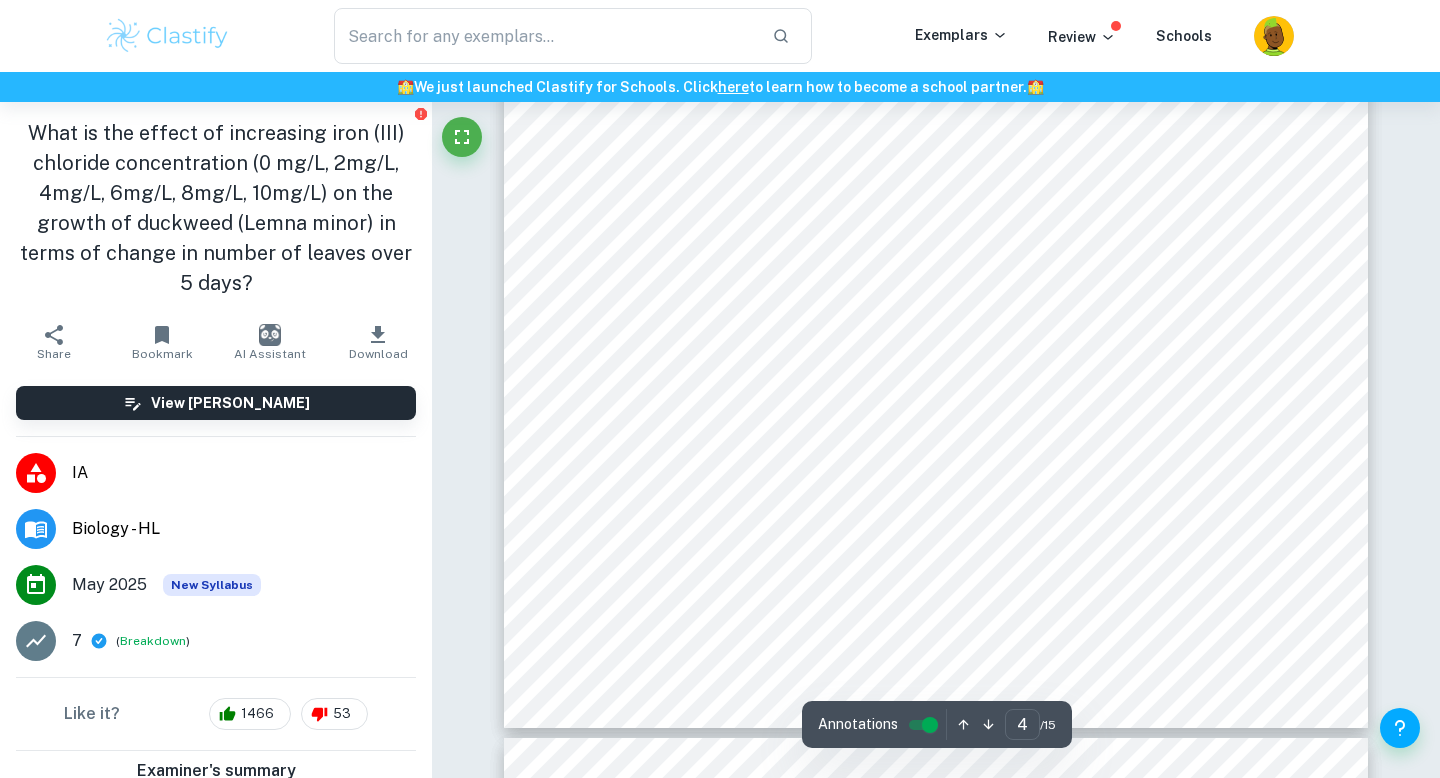 type on "5" 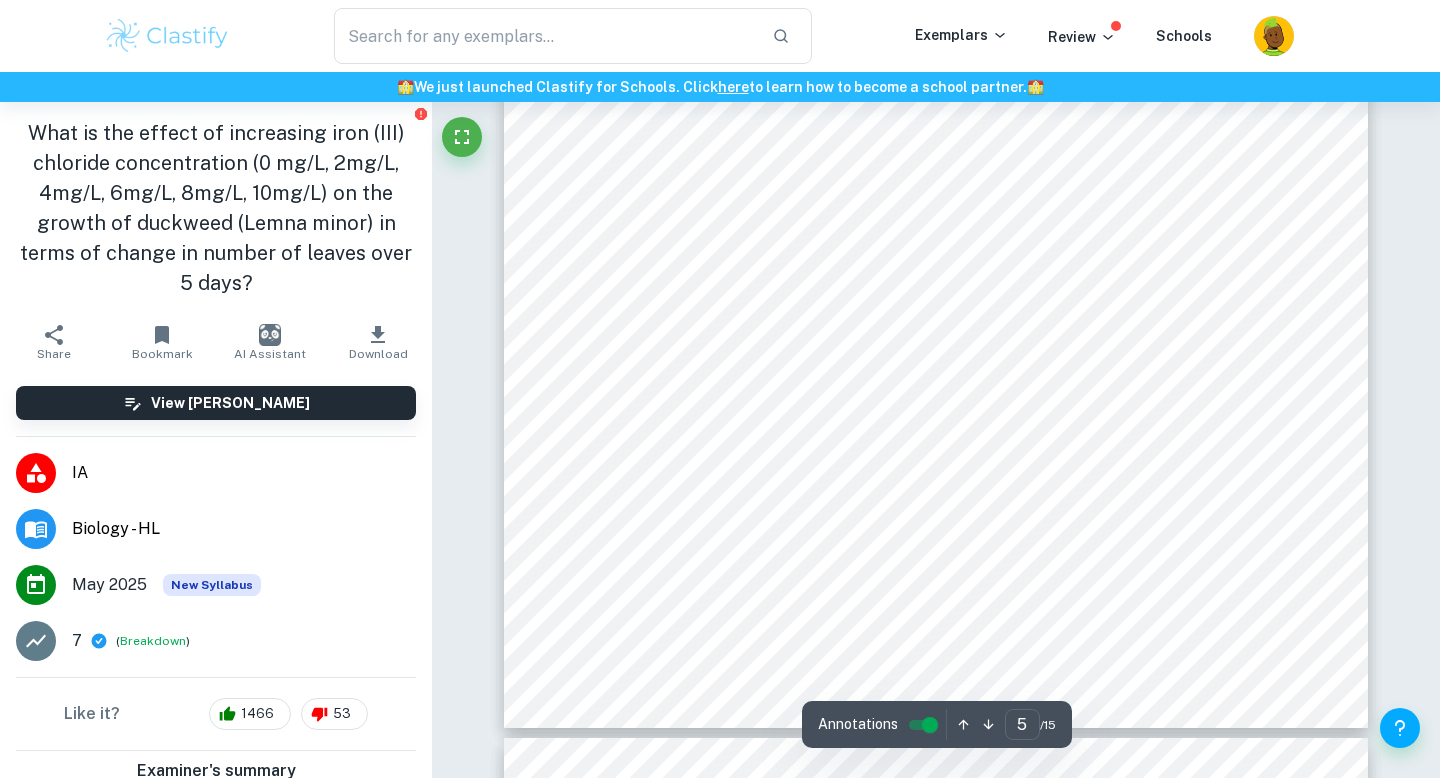 scroll, scrollTop: 4888, scrollLeft: 0, axis: vertical 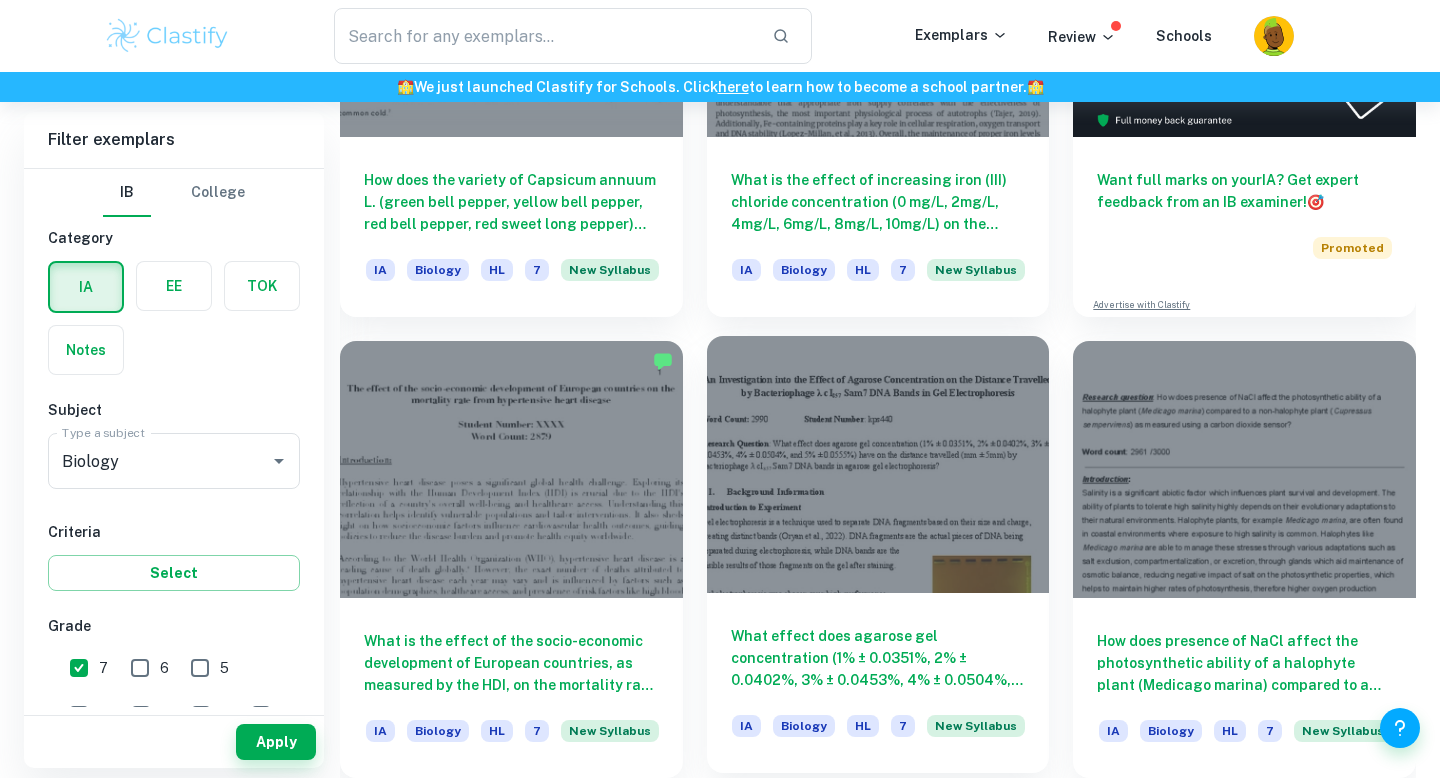 click at bounding box center [878, 464] 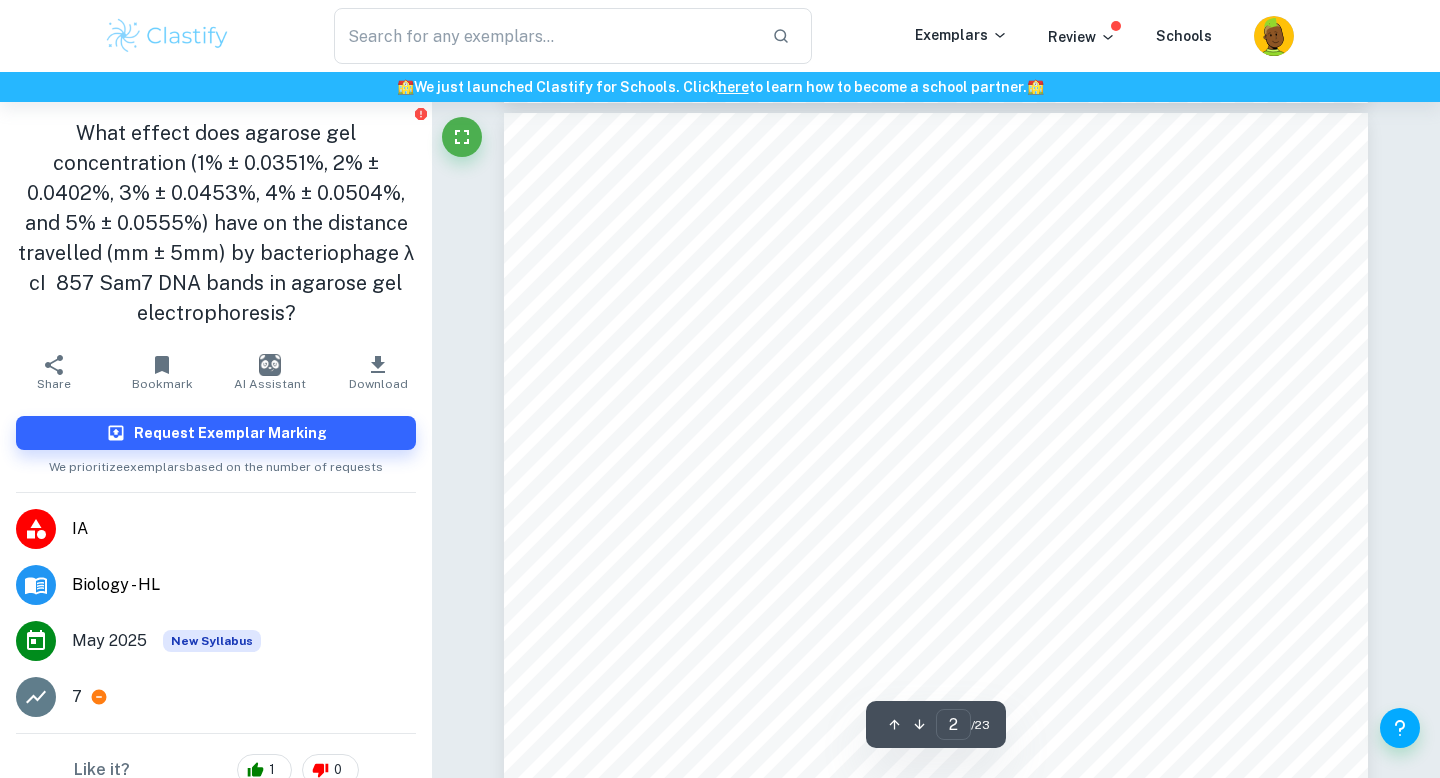 scroll, scrollTop: 624, scrollLeft: 0, axis: vertical 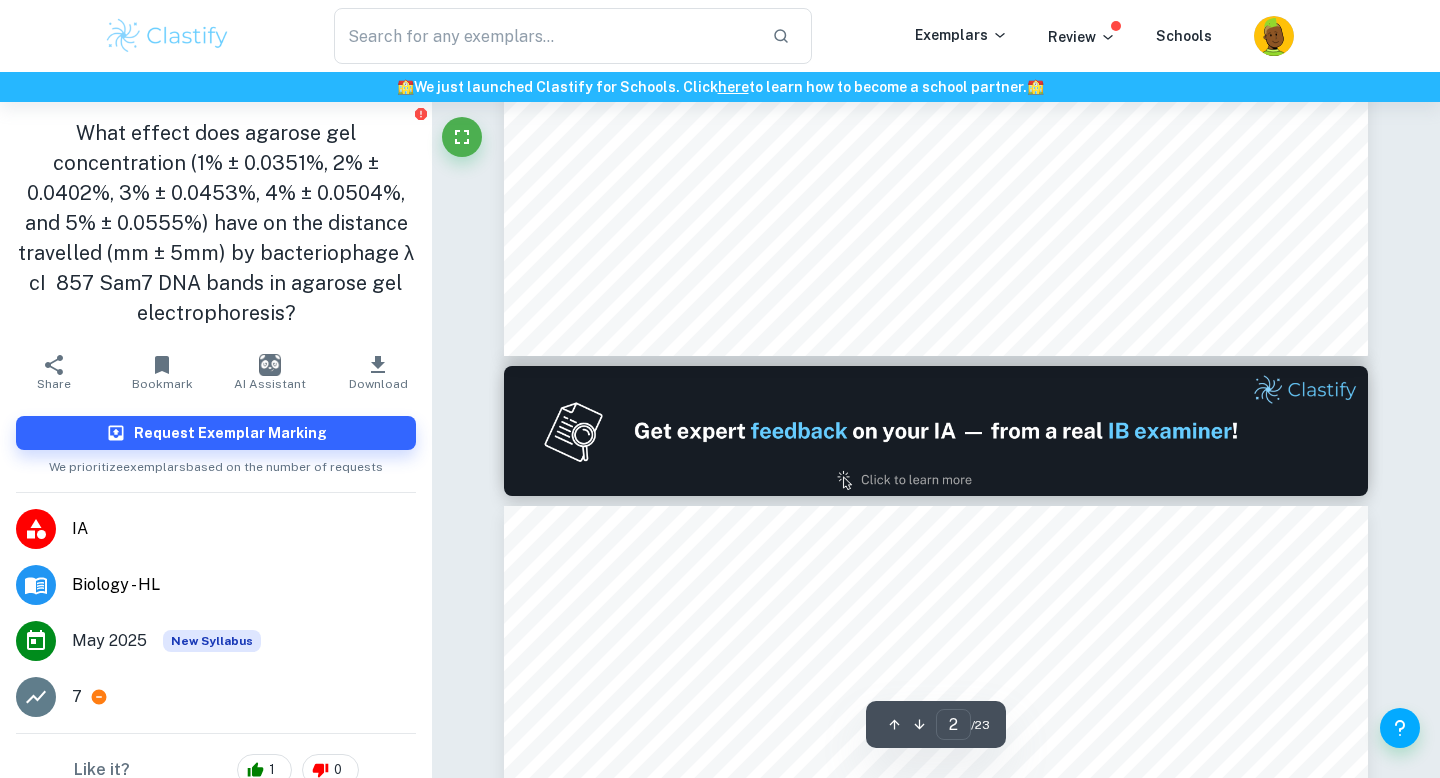 type on "1" 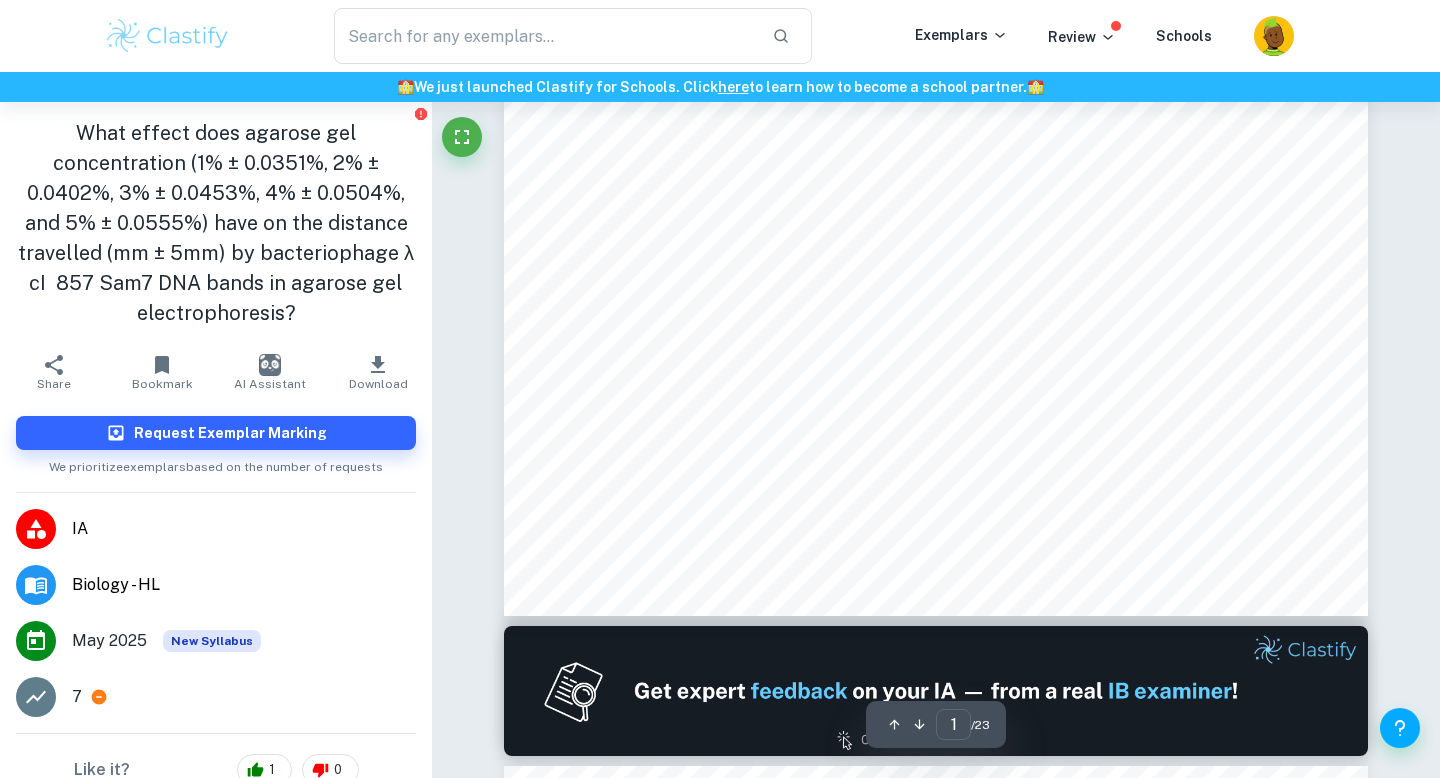 scroll, scrollTop: 0, scrollLeft: 0, axis: both 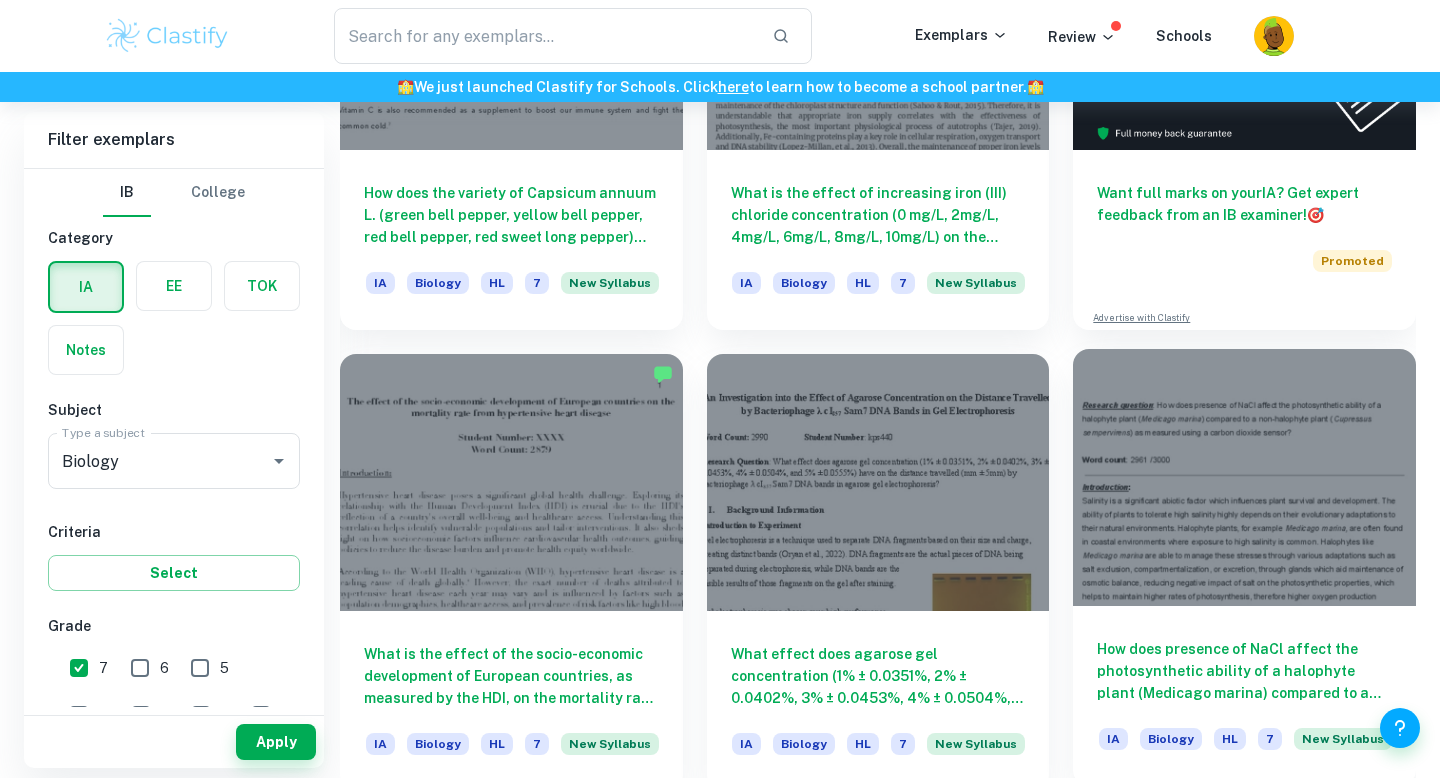 click at bounding box center (1244, 477) 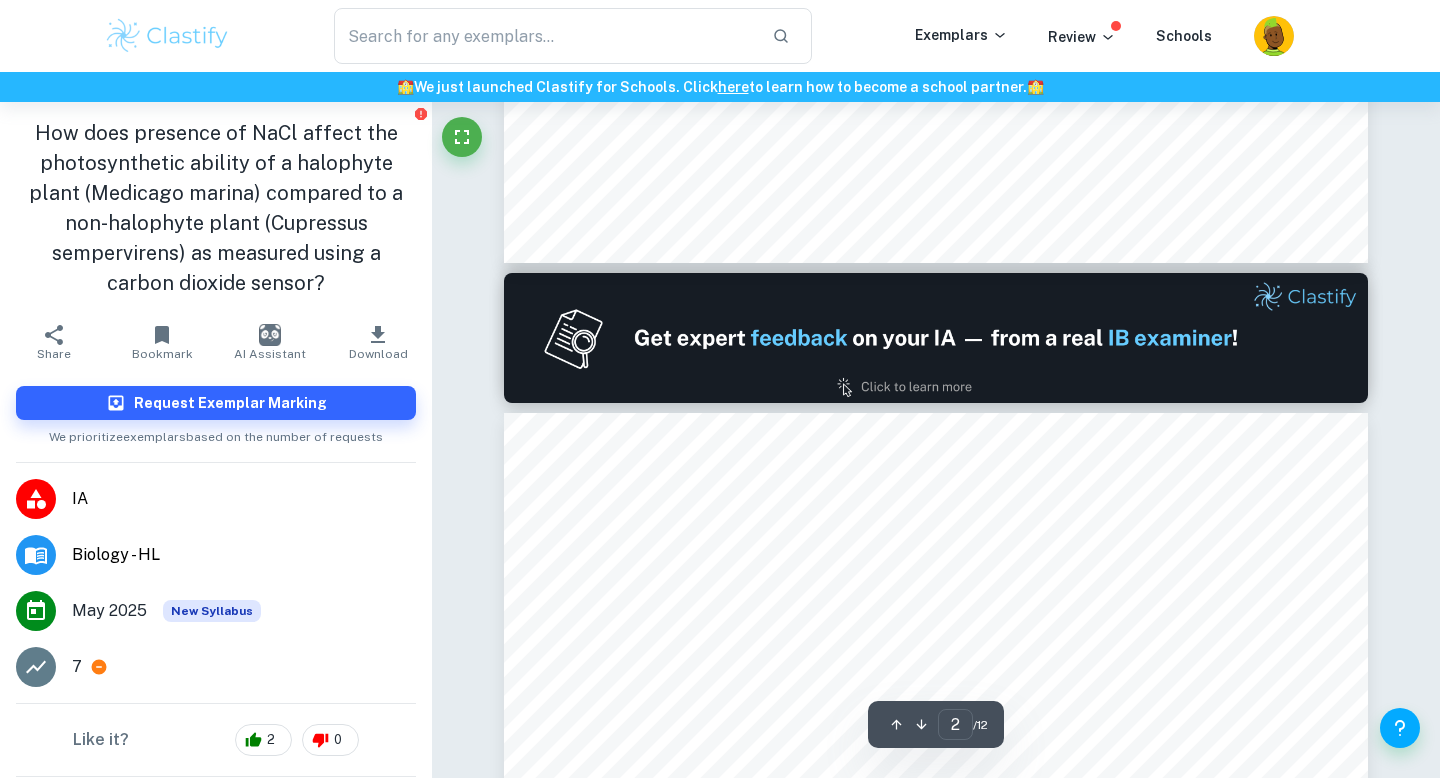 type on "1" 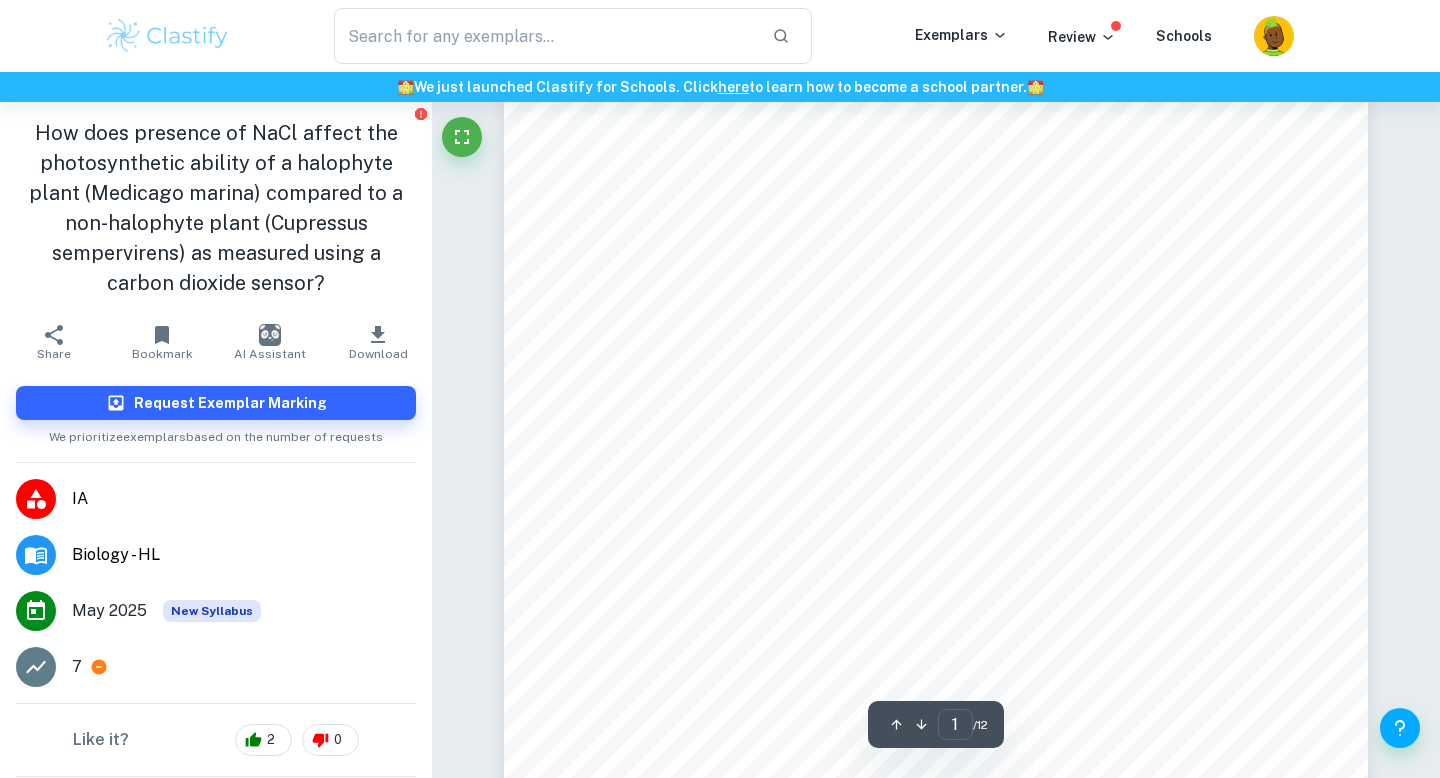 scroll, scrollTop: 565, scrollLeft: 0, axis: vertical 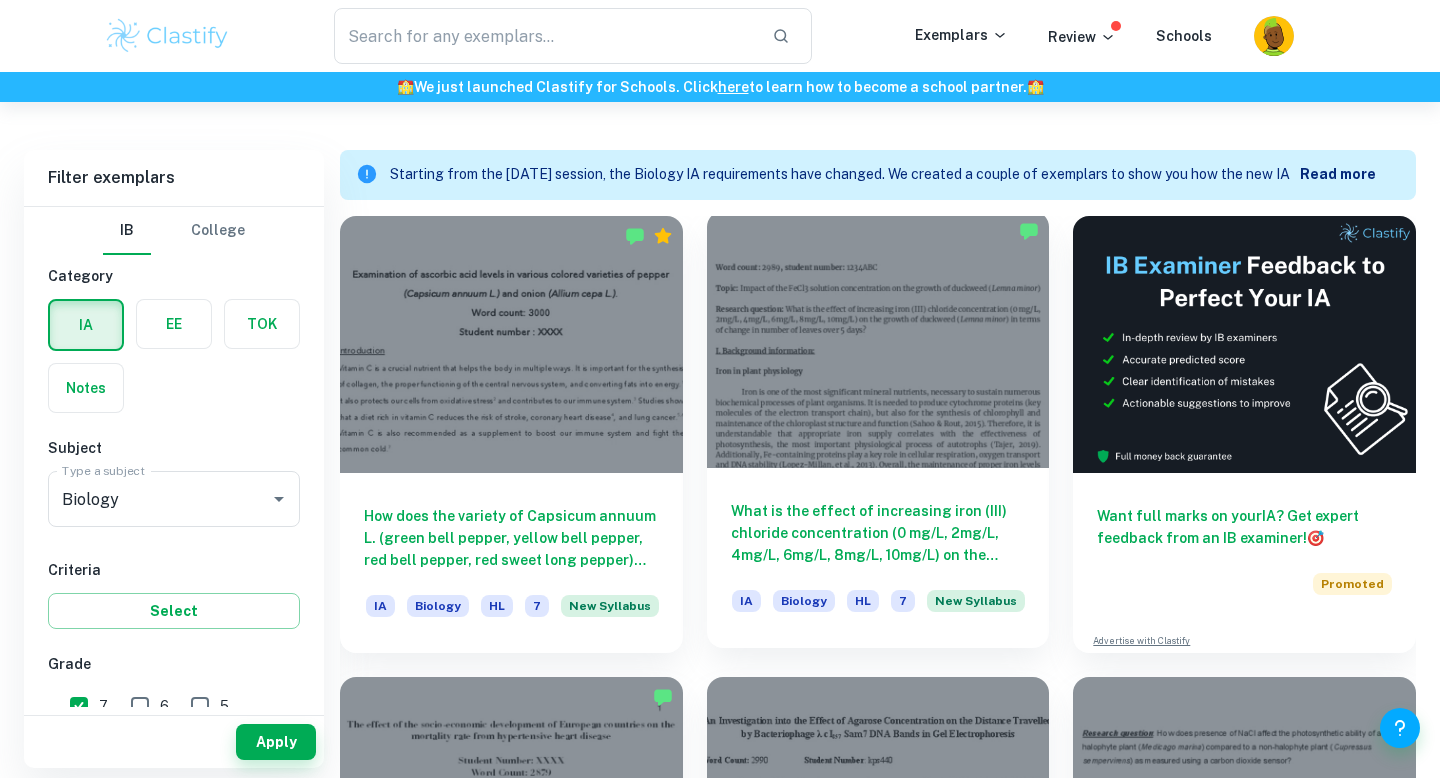 click at bounding box center [878, 339] 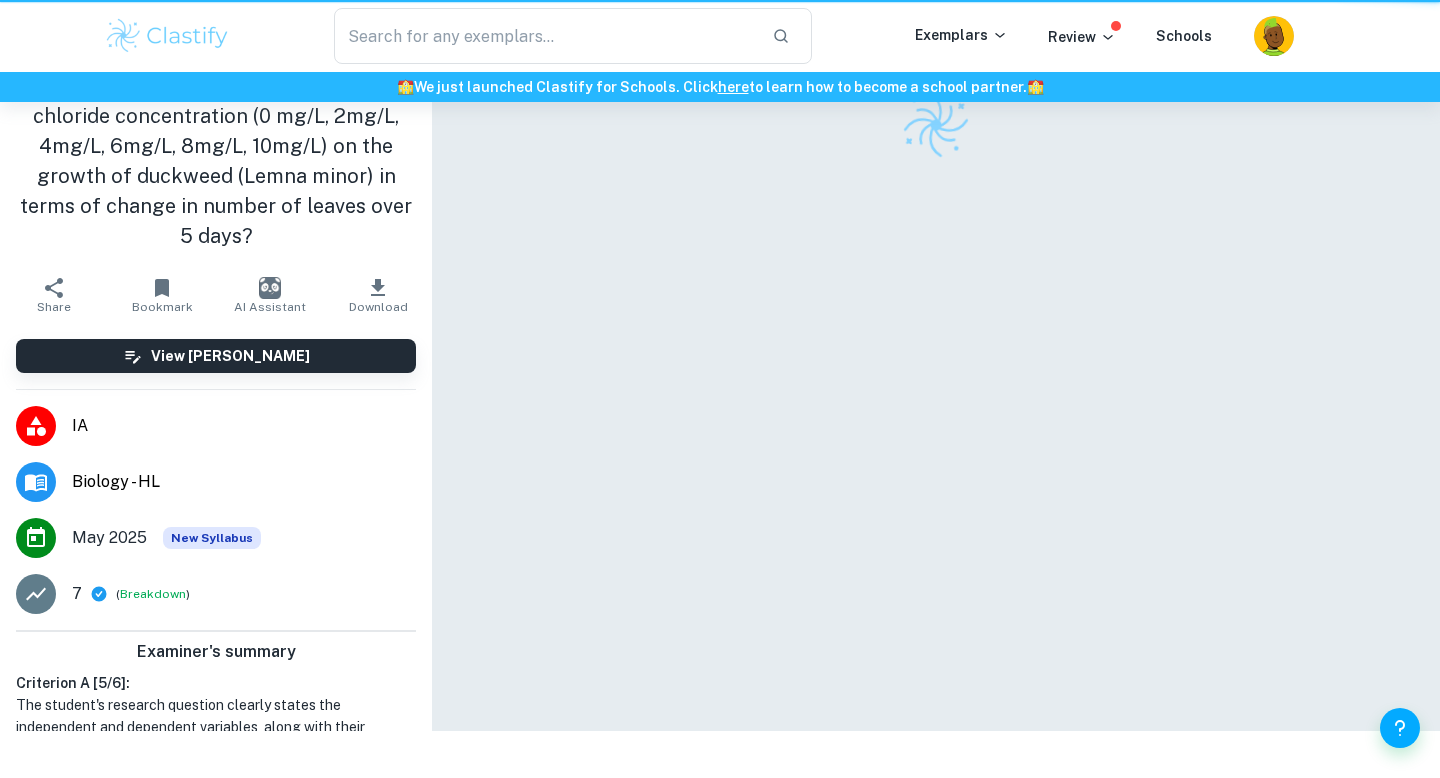 scroll, scrollTop: 0, scrollLeft: 0, axis: both 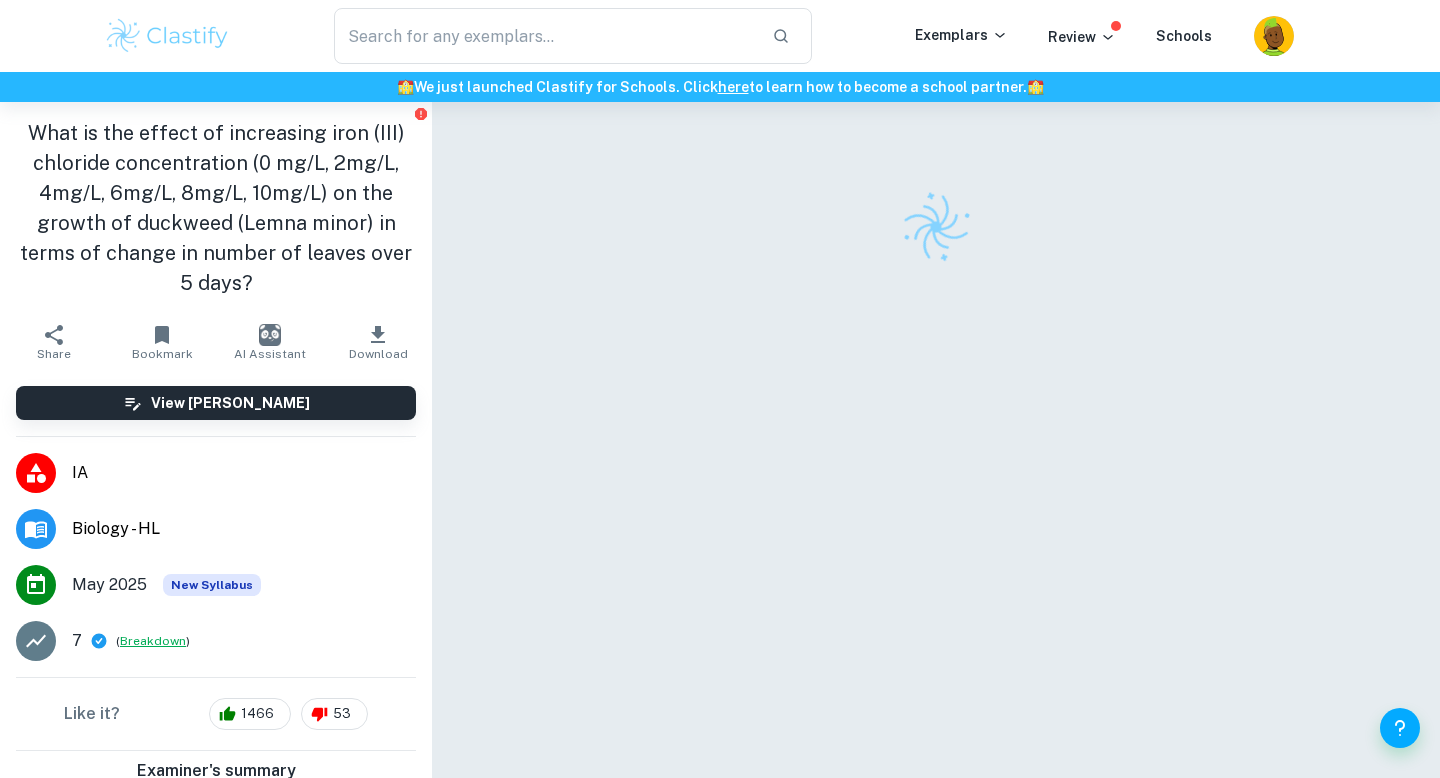click on "Breakdown" at bounding box center (153, 641) 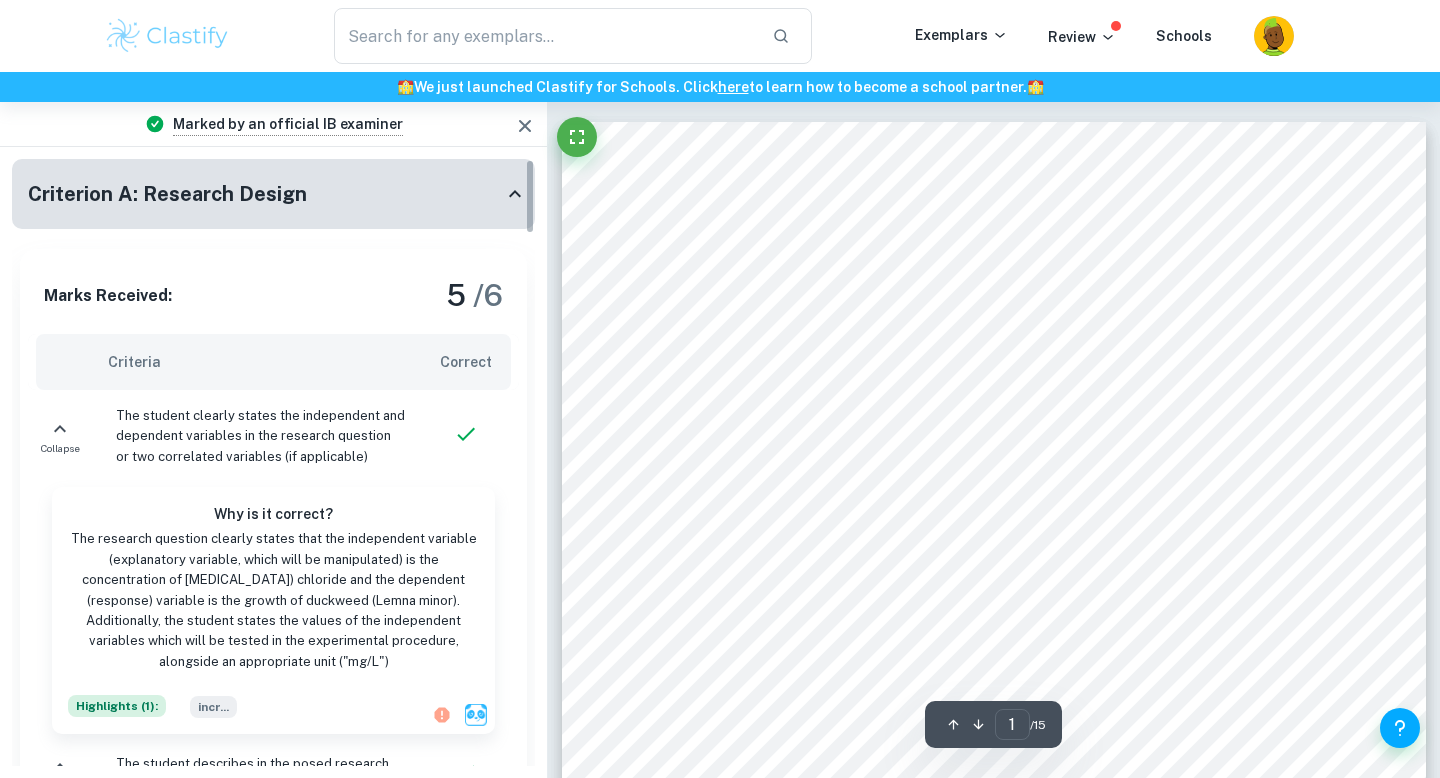 click 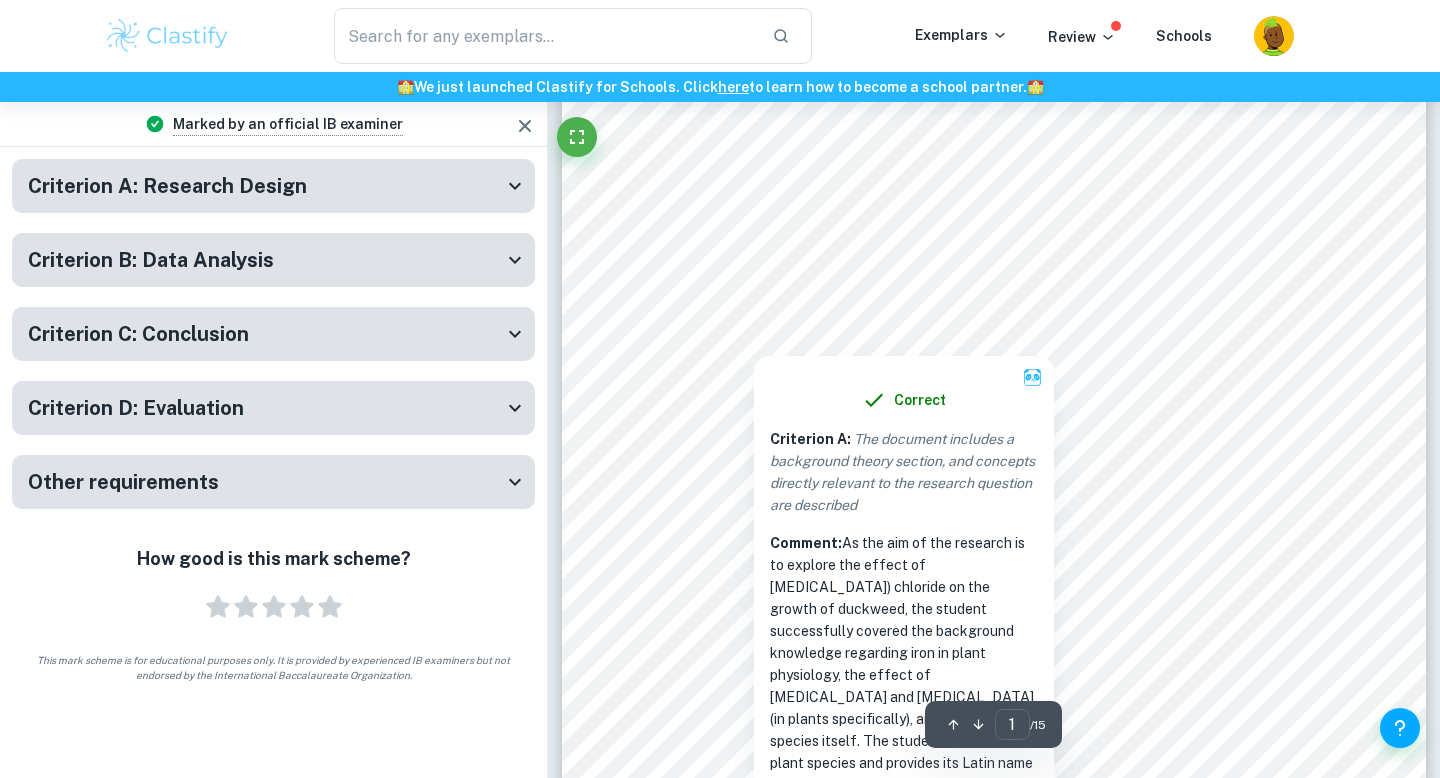 scroll, scrollTop: 108, scrollLeft: 0, axis: vertical 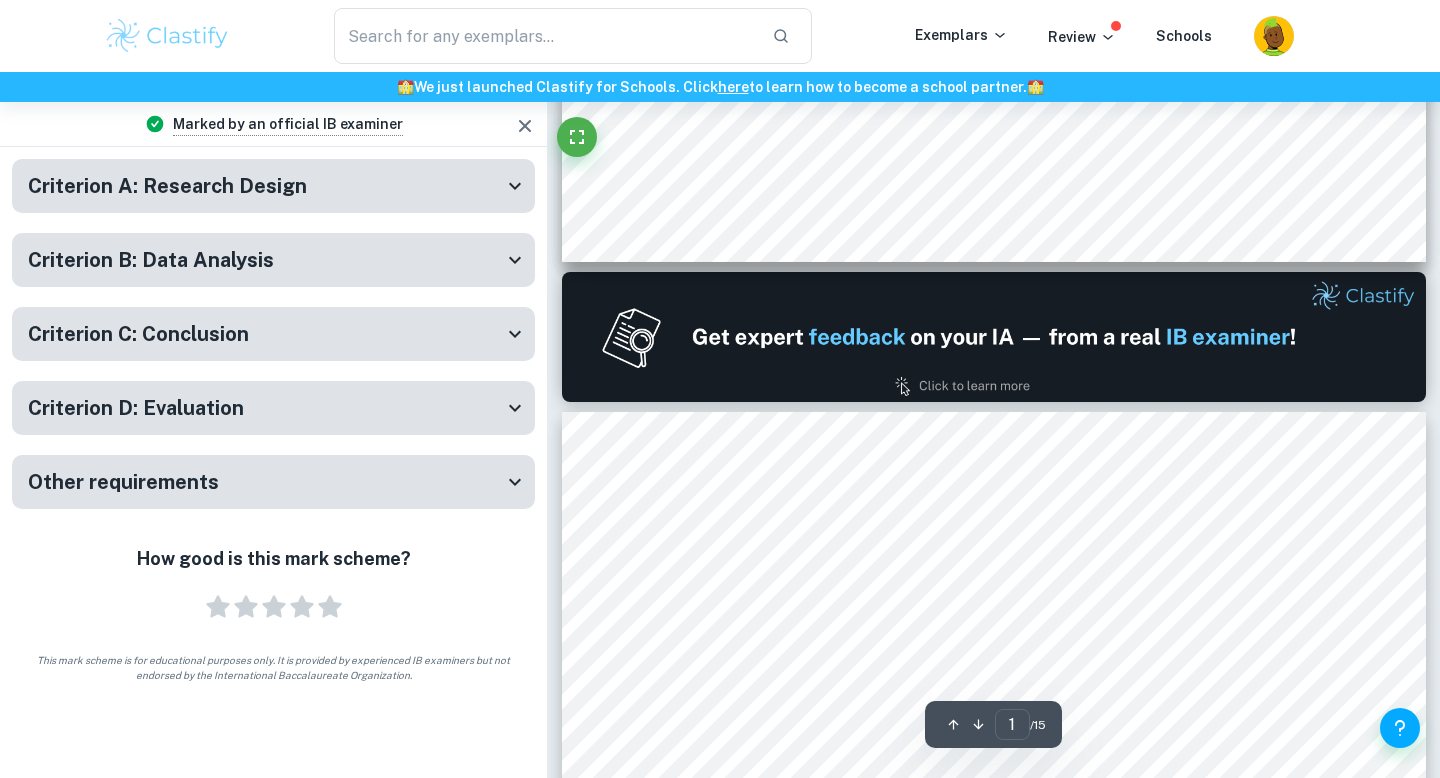 type on "2" 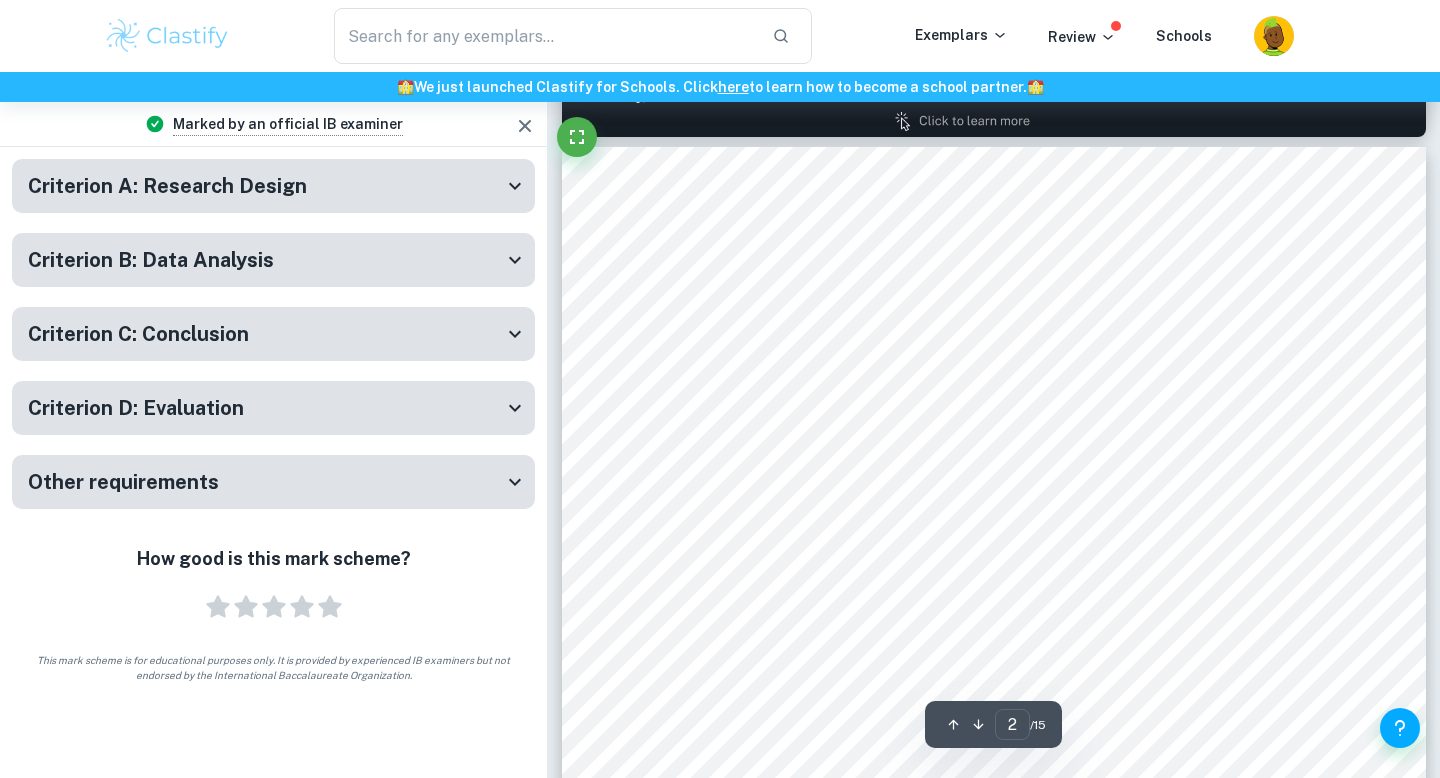scroll, scrollTop: 1346, scrollLeft: 0, axis: vertical 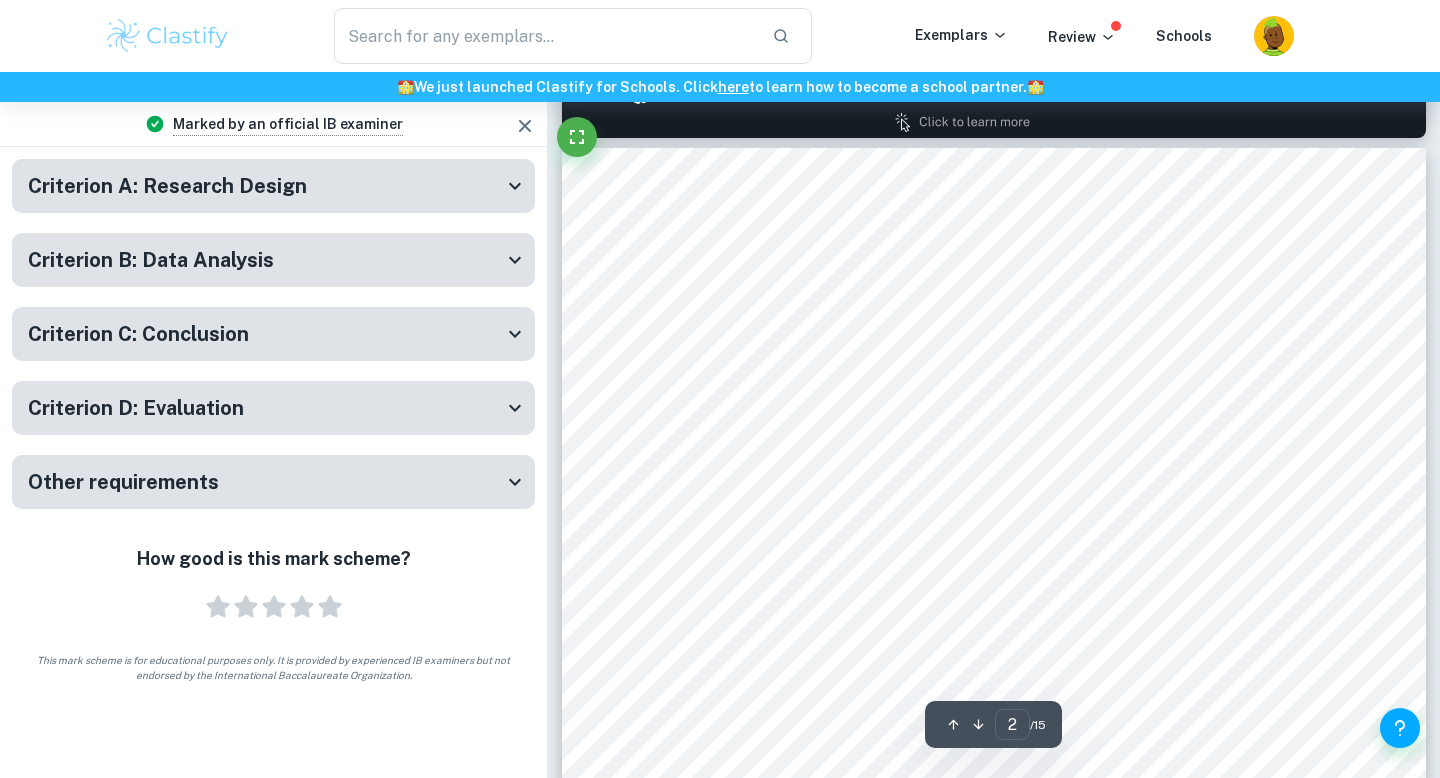 click on "Criterion A: Research Design" at bounding box center [265, 186] 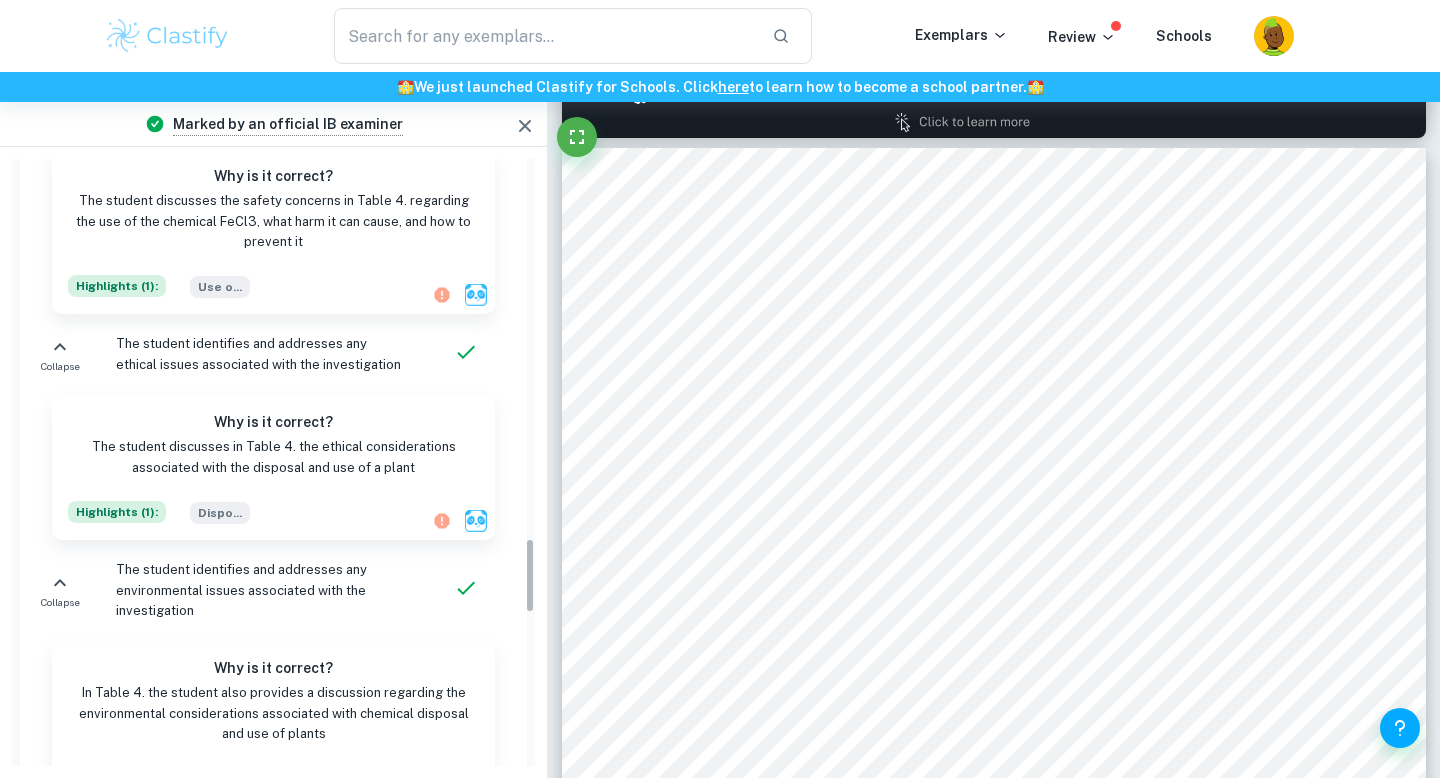 scroll, scrollTop: 3084, scrollLeft: 0, axis: vertical 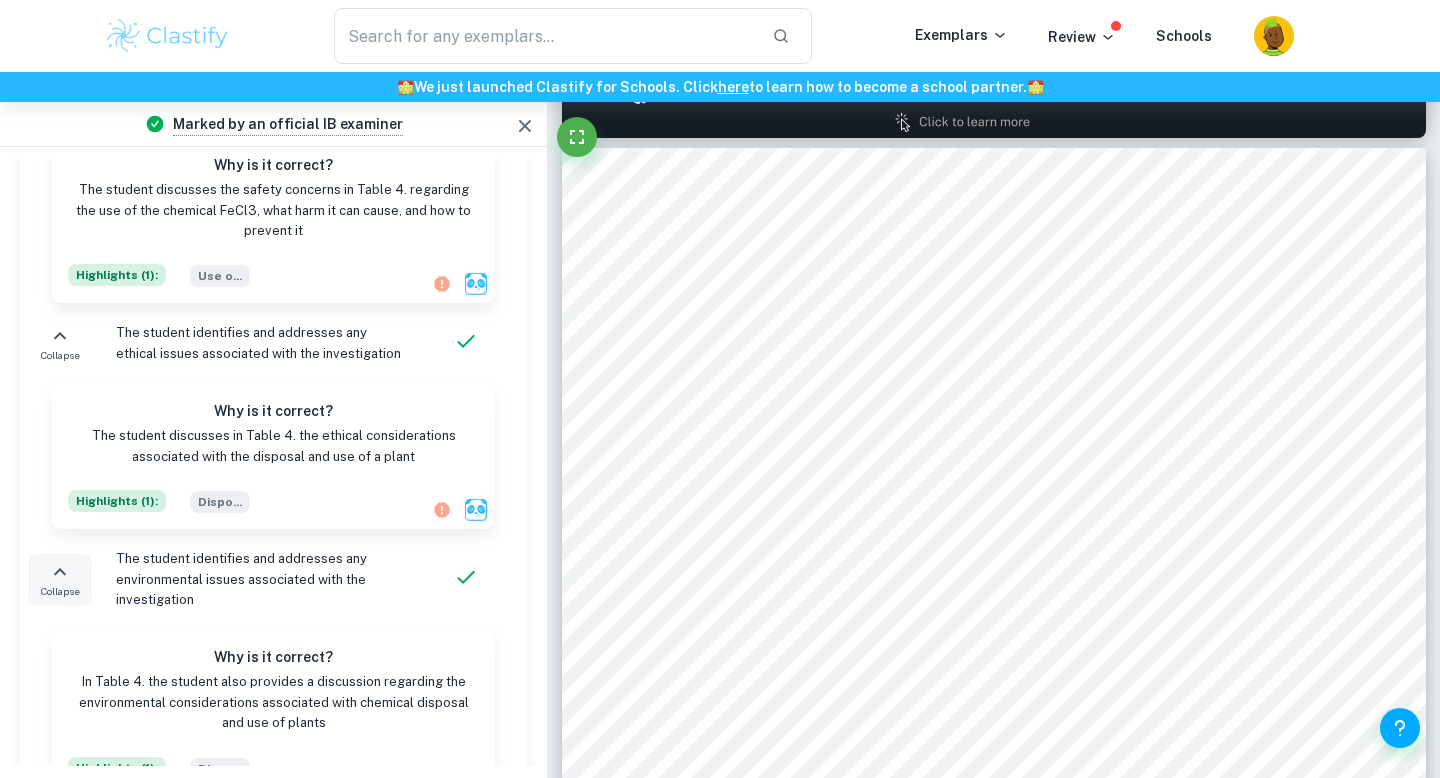 click 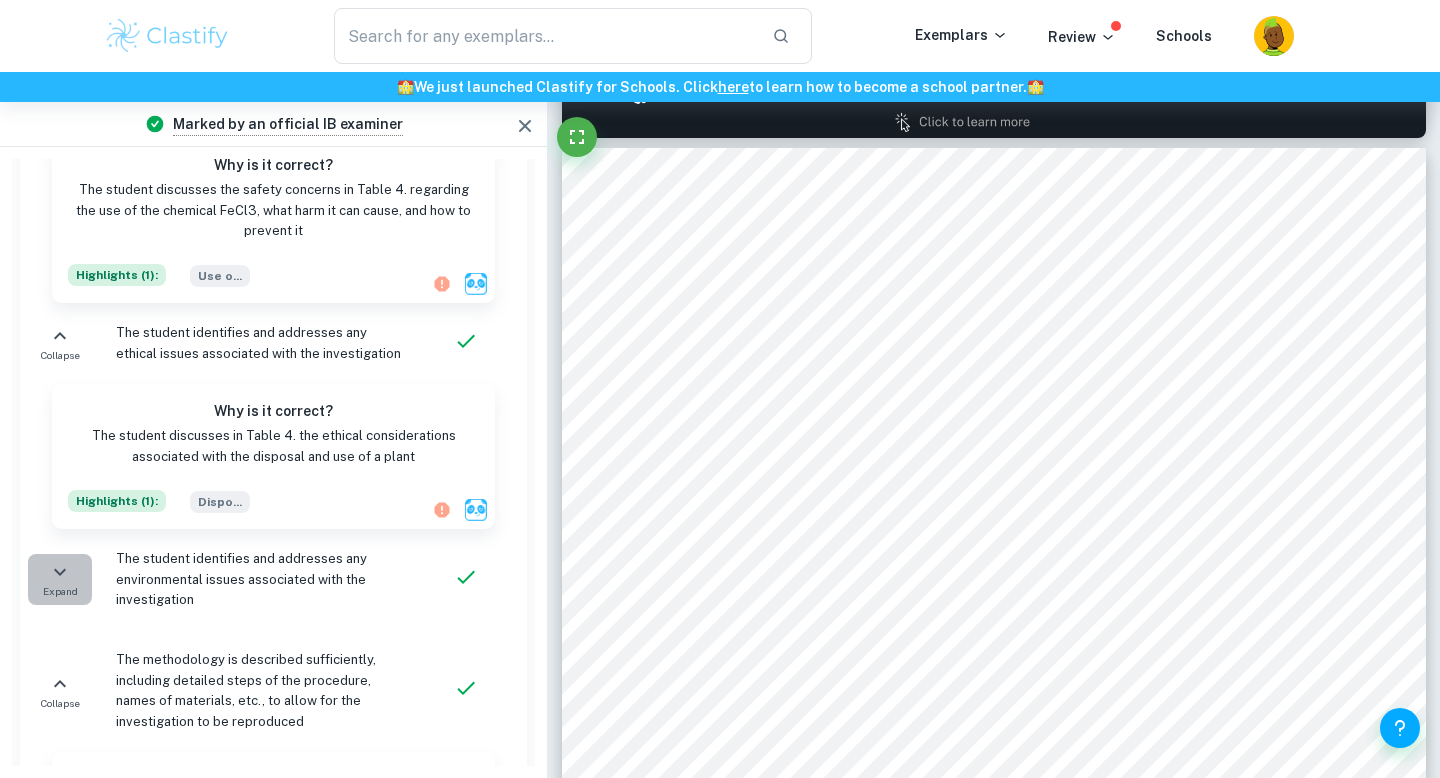 click 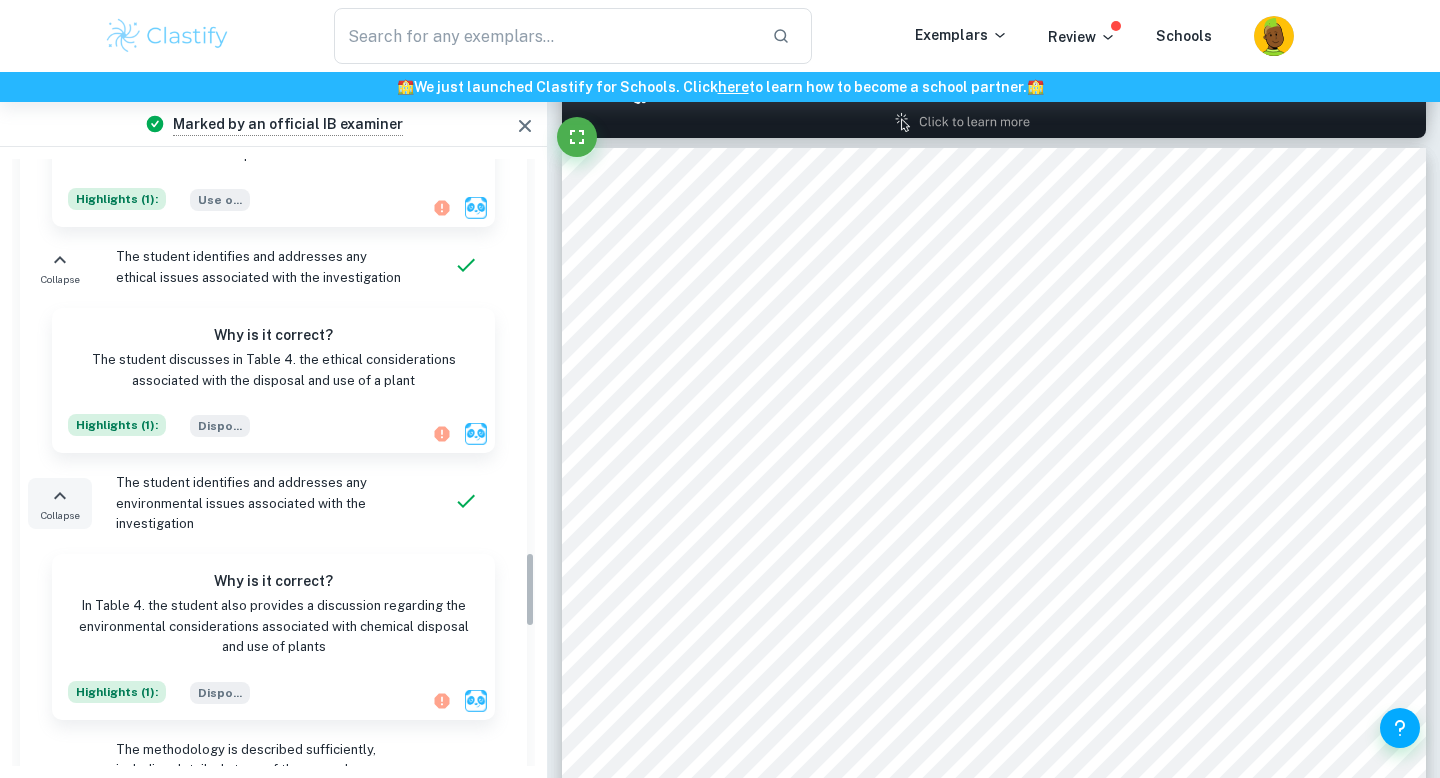 scroll, scrollTop: 3186, scrollLeft: 0, axis: vertical 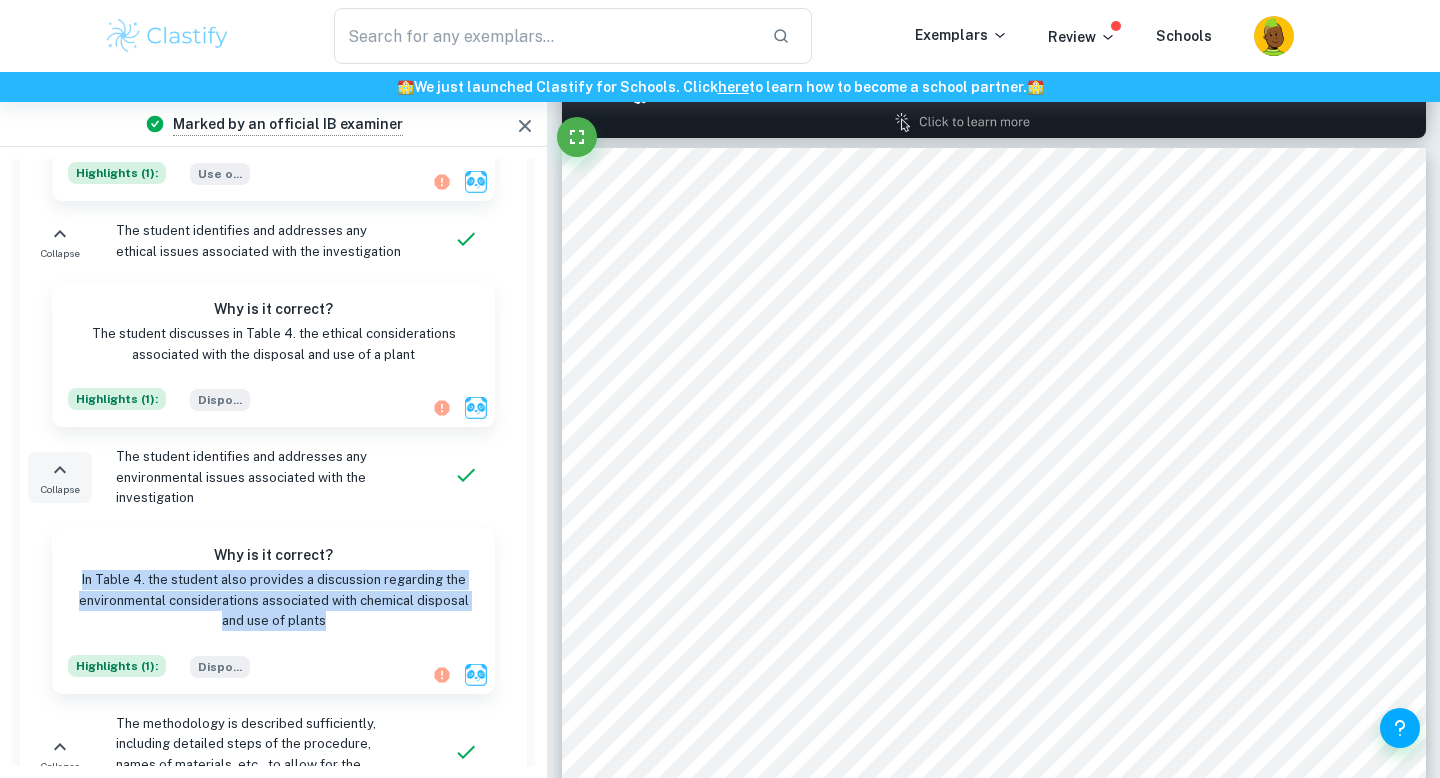 drag, startPoint x: 79, startPoint y: 576, endPoint x: 328, endPoint y: 613, distance: 251.734 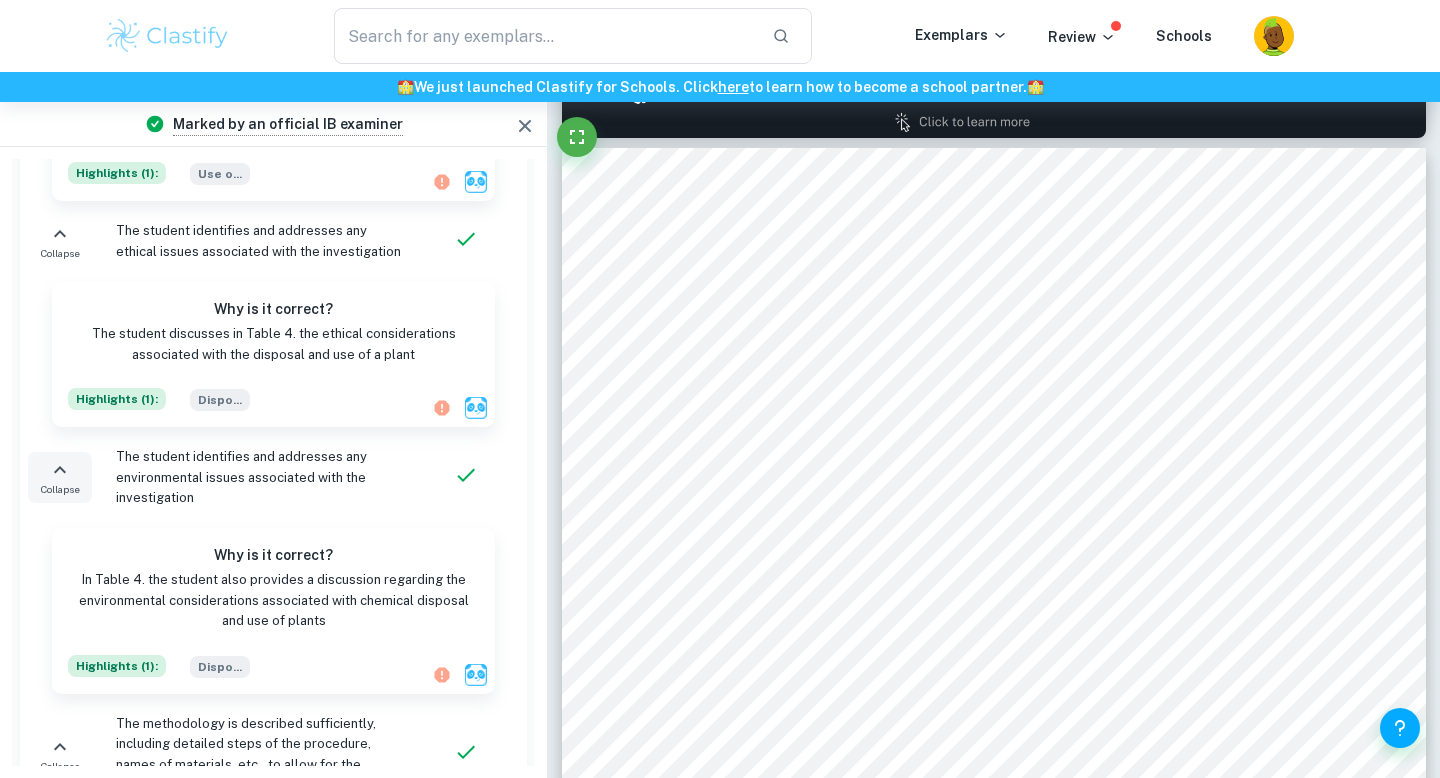 click on "Highlights ( 1 ):" at bounding box center [117, 666] 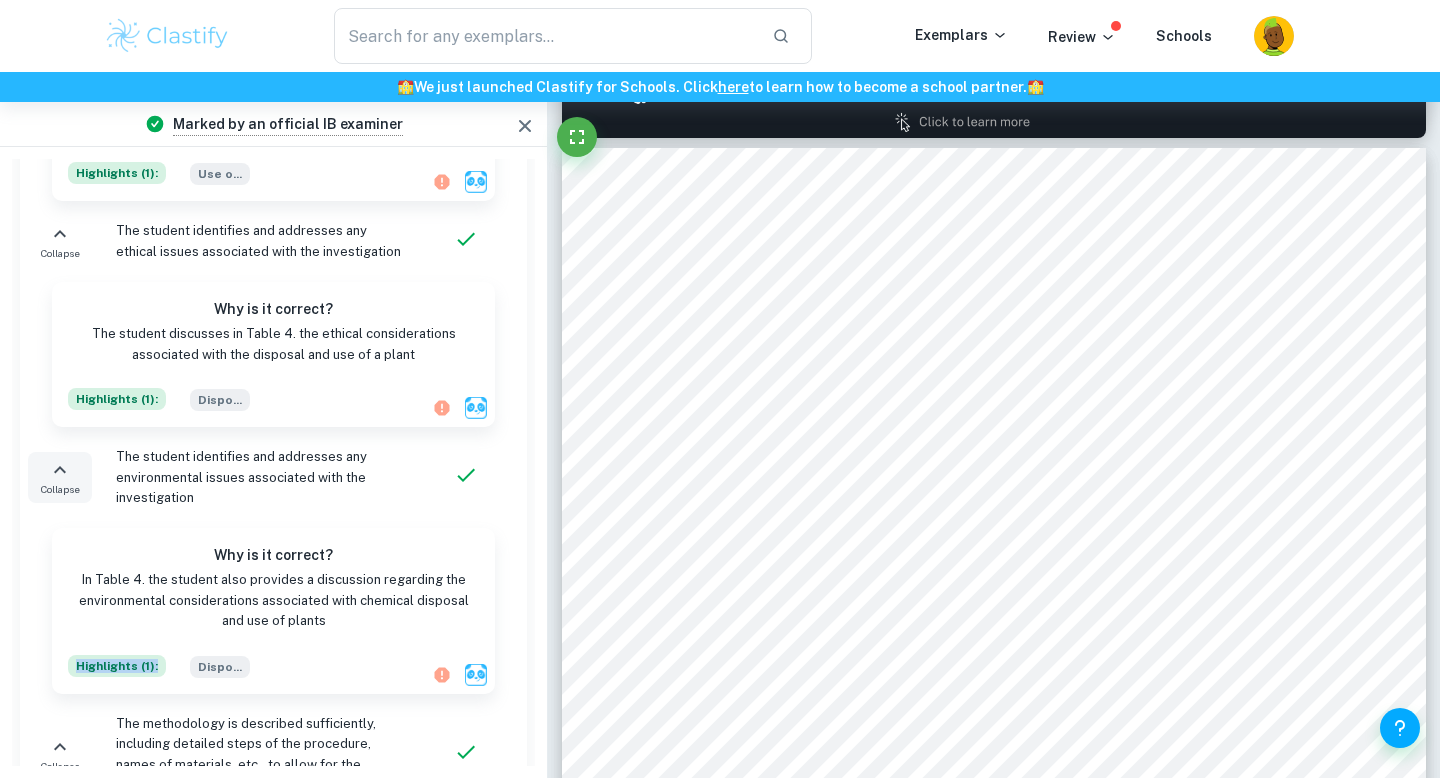 click on "Highlights ( 1 ):" at bounding box center [117, 666] 